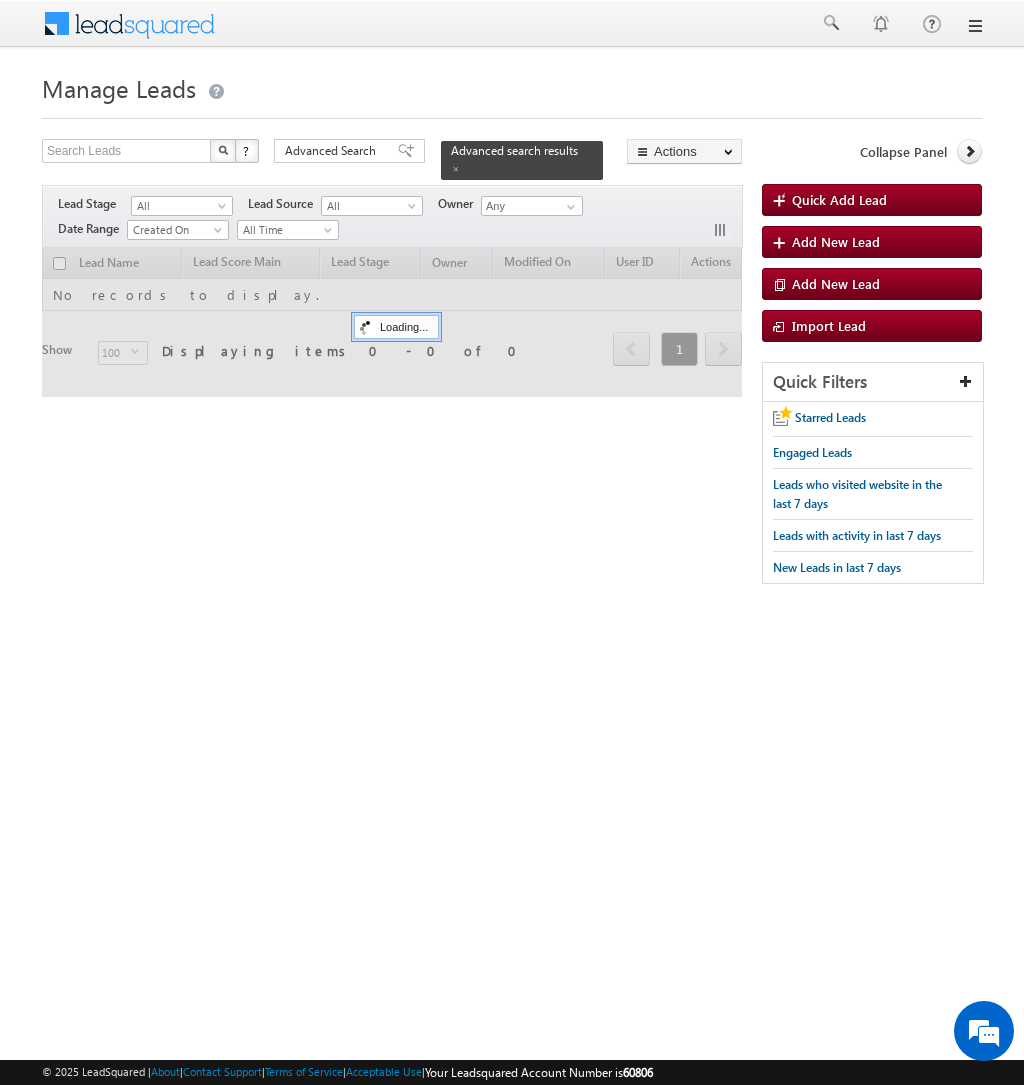 scroll, scrollTop: 0, scrollLeft: 0, axis: both 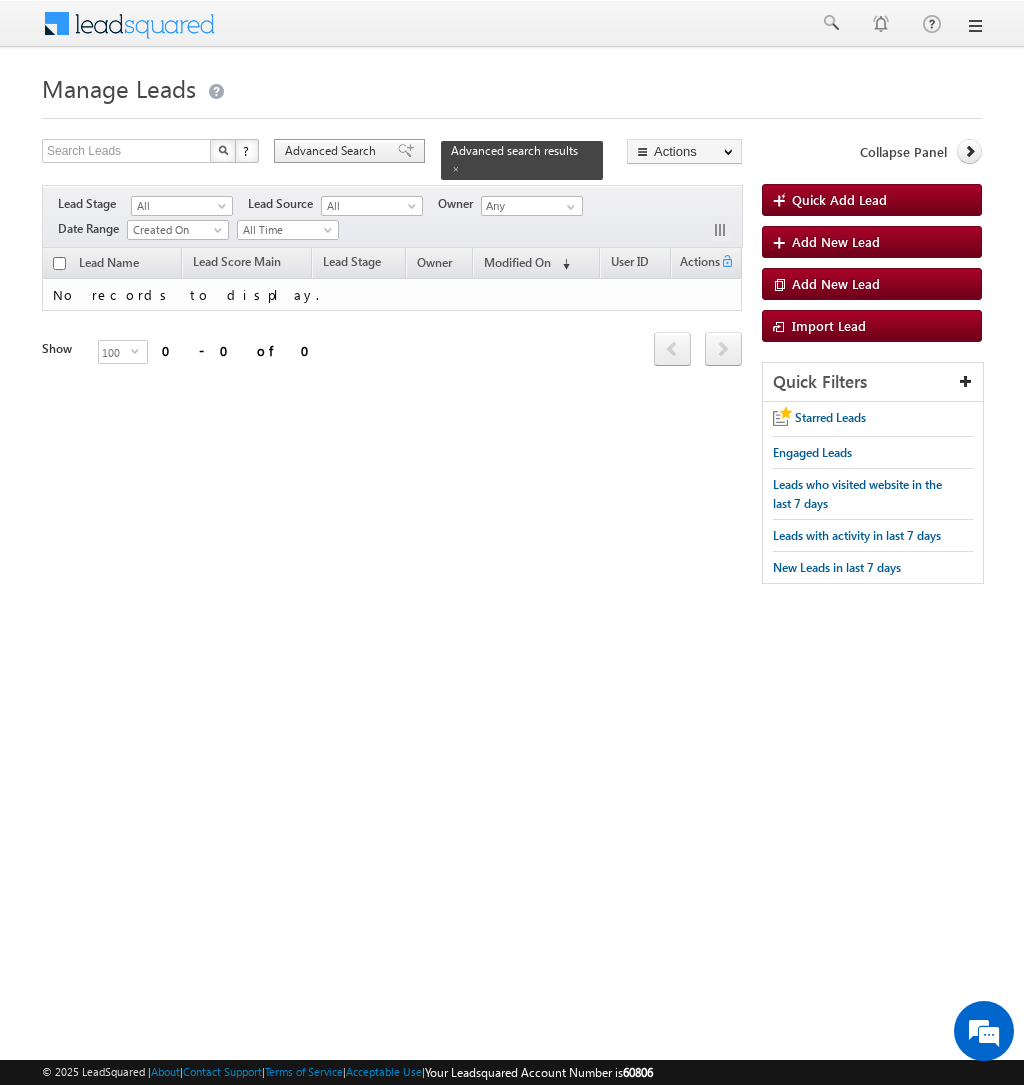 click on "Advanced Search" at bounding box center (333, 151) 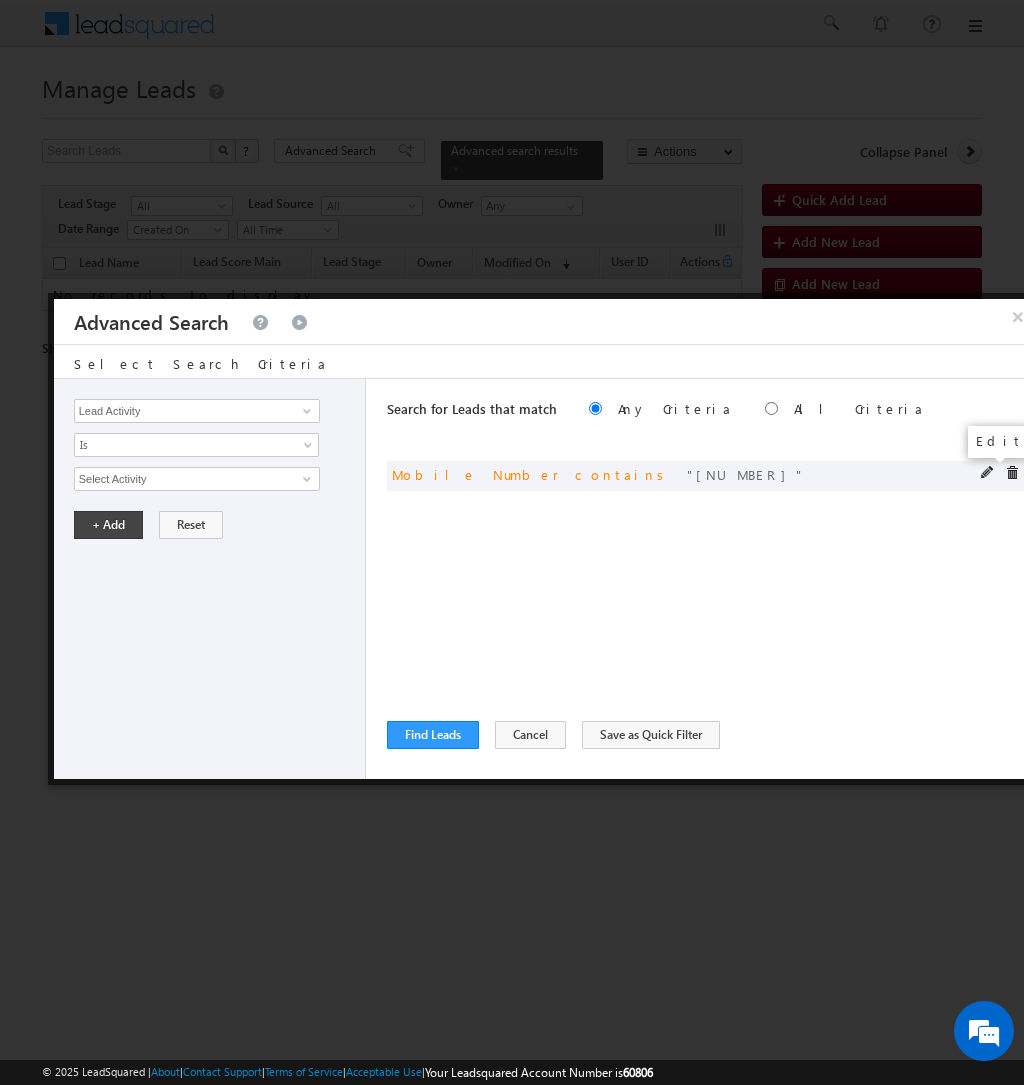 click at bounding box center (988, 473) 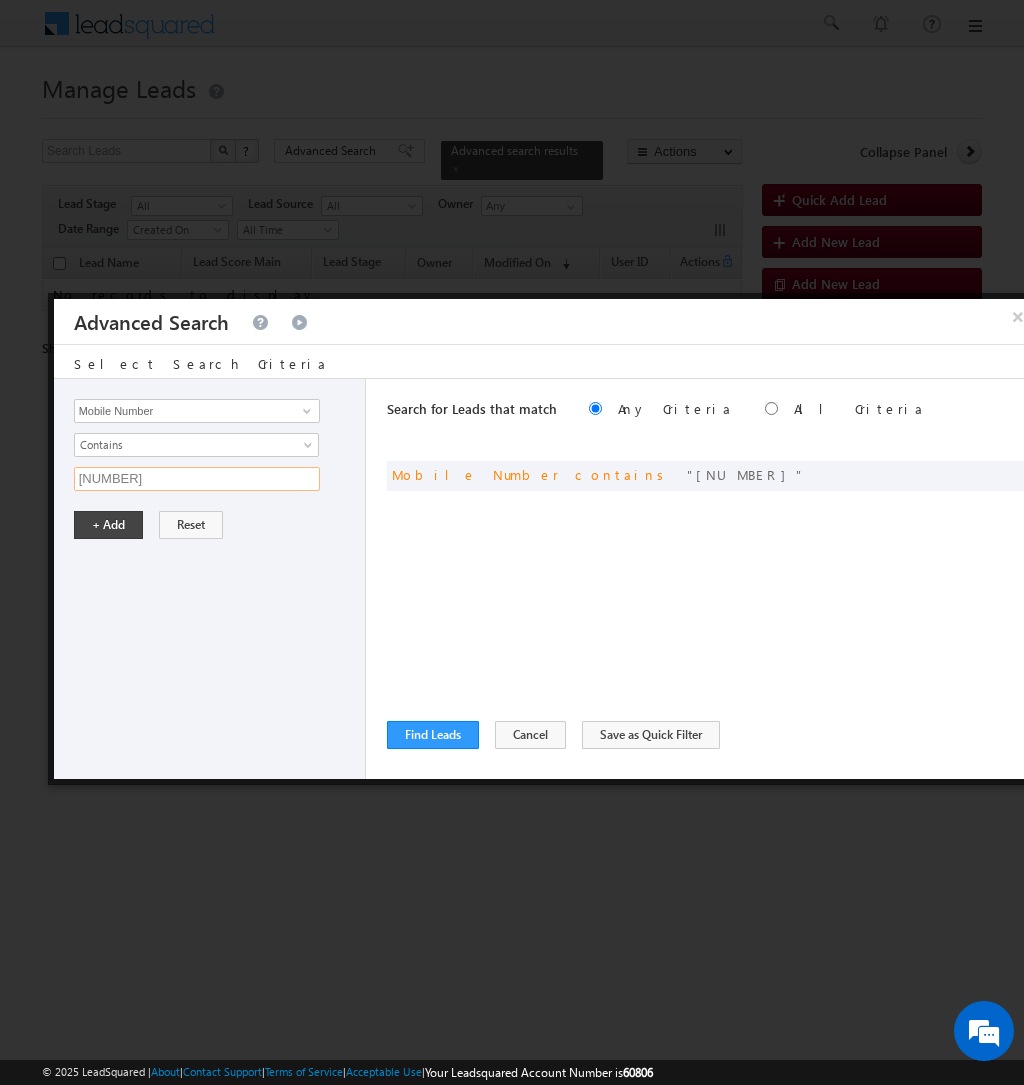 click on "2025071738" at bounding box center (197, 479) 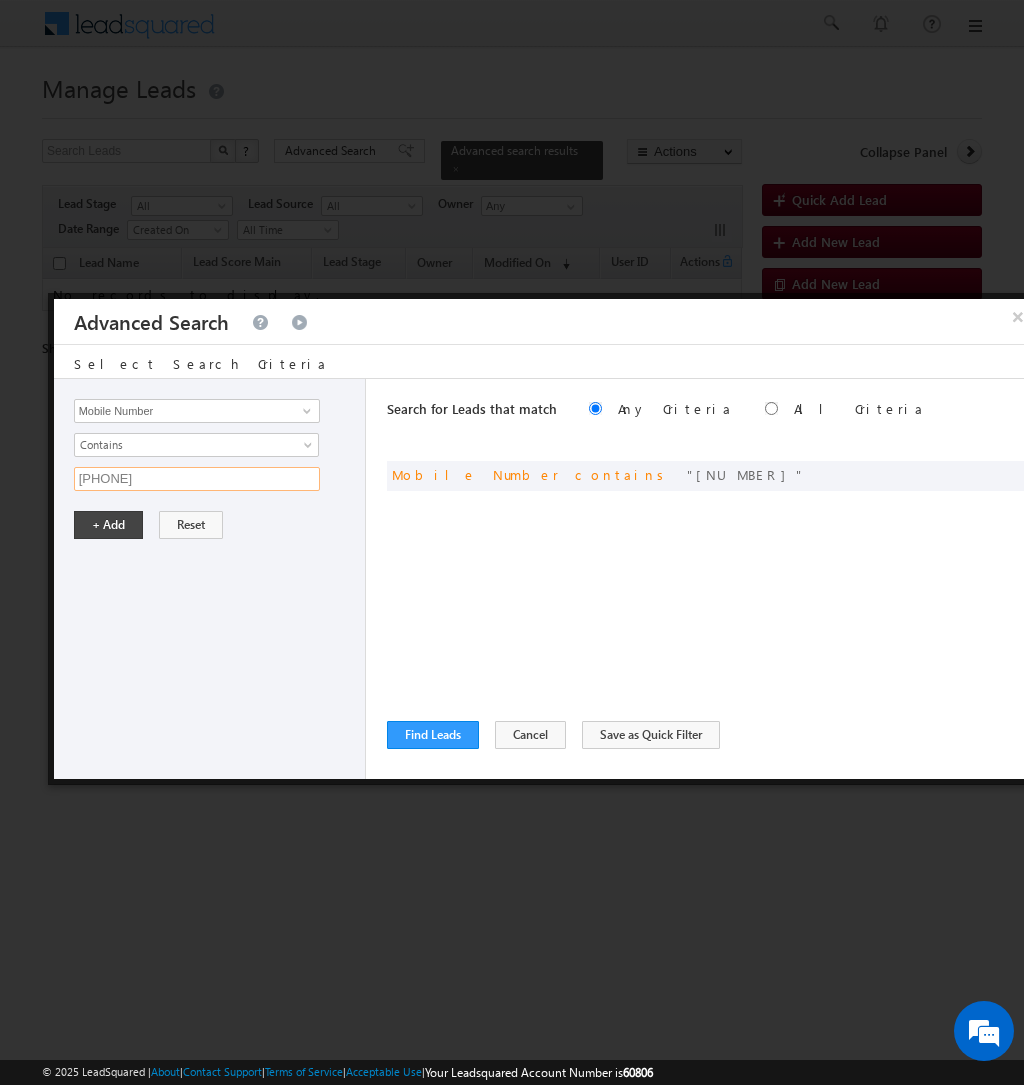 scroll, scrollTop: 0, scrollLeft: 0, axis: both 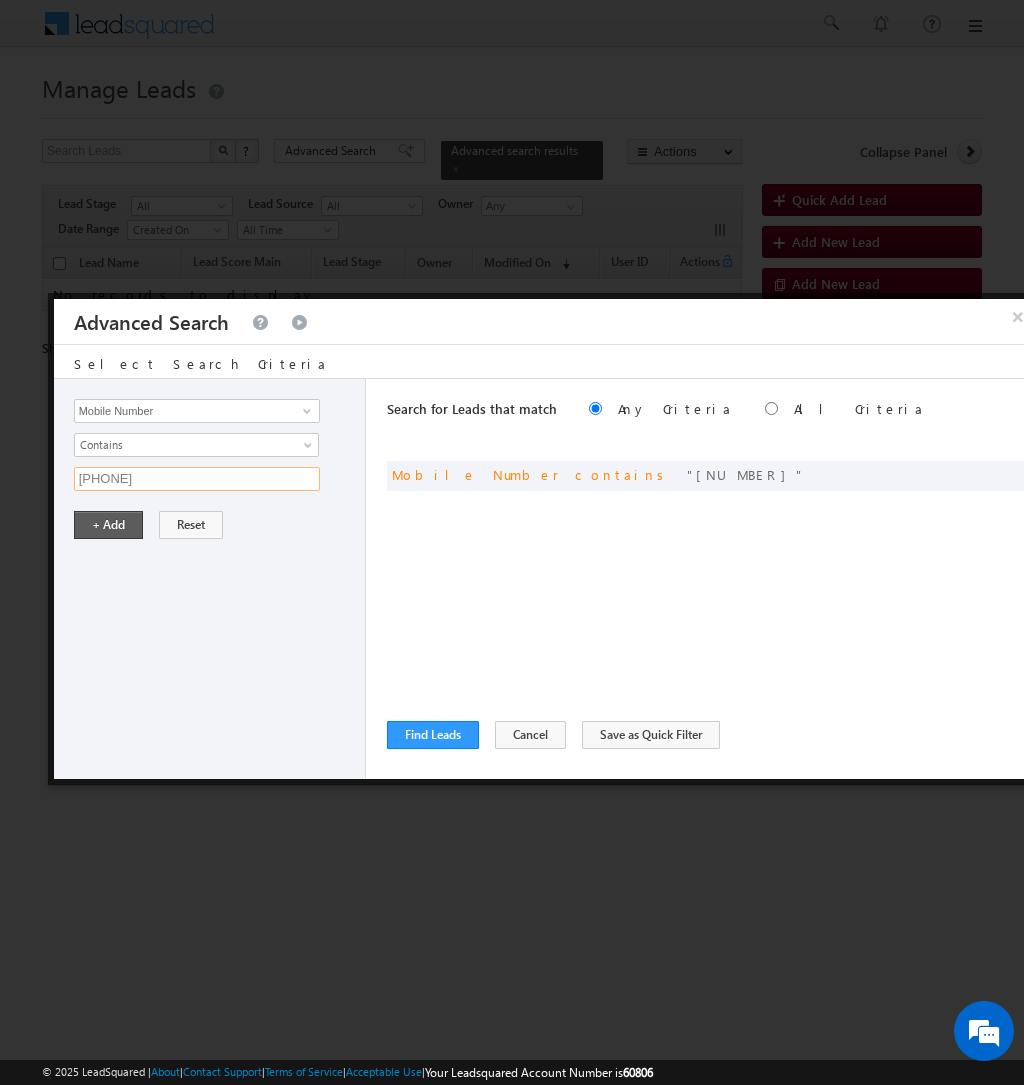 type on "[PHONE]" 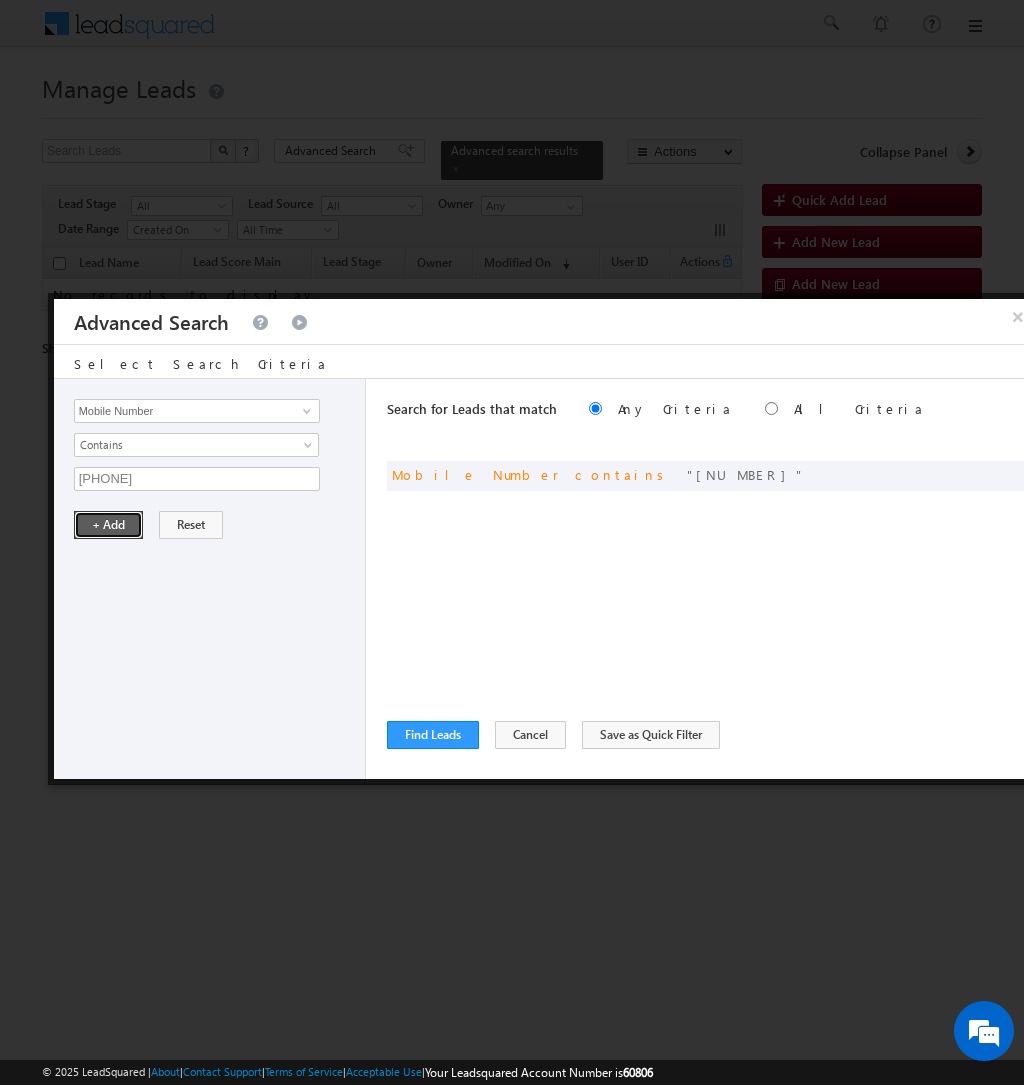 click on "+ Add" at bounding box center (108, 525) 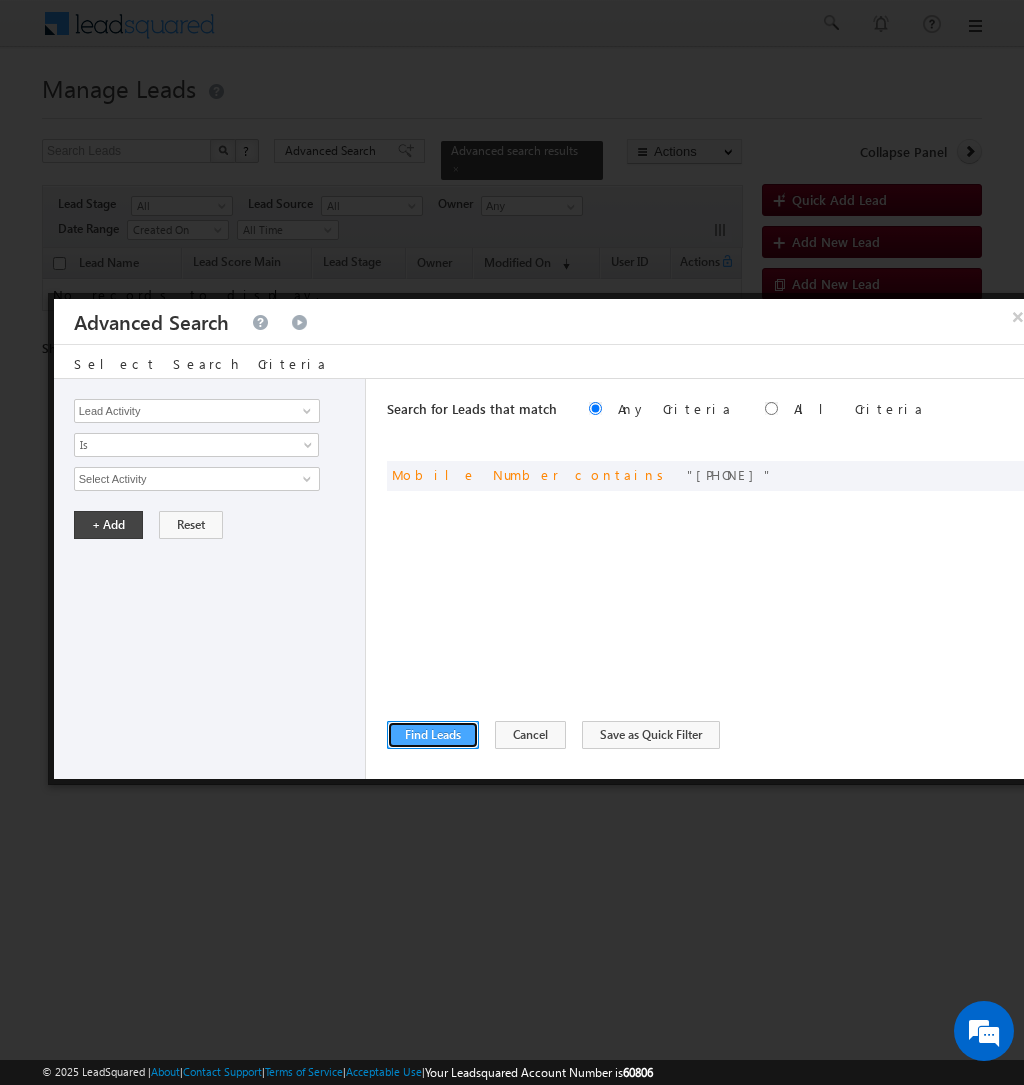 click on "Find Leads" at bounding box center [433, 735] 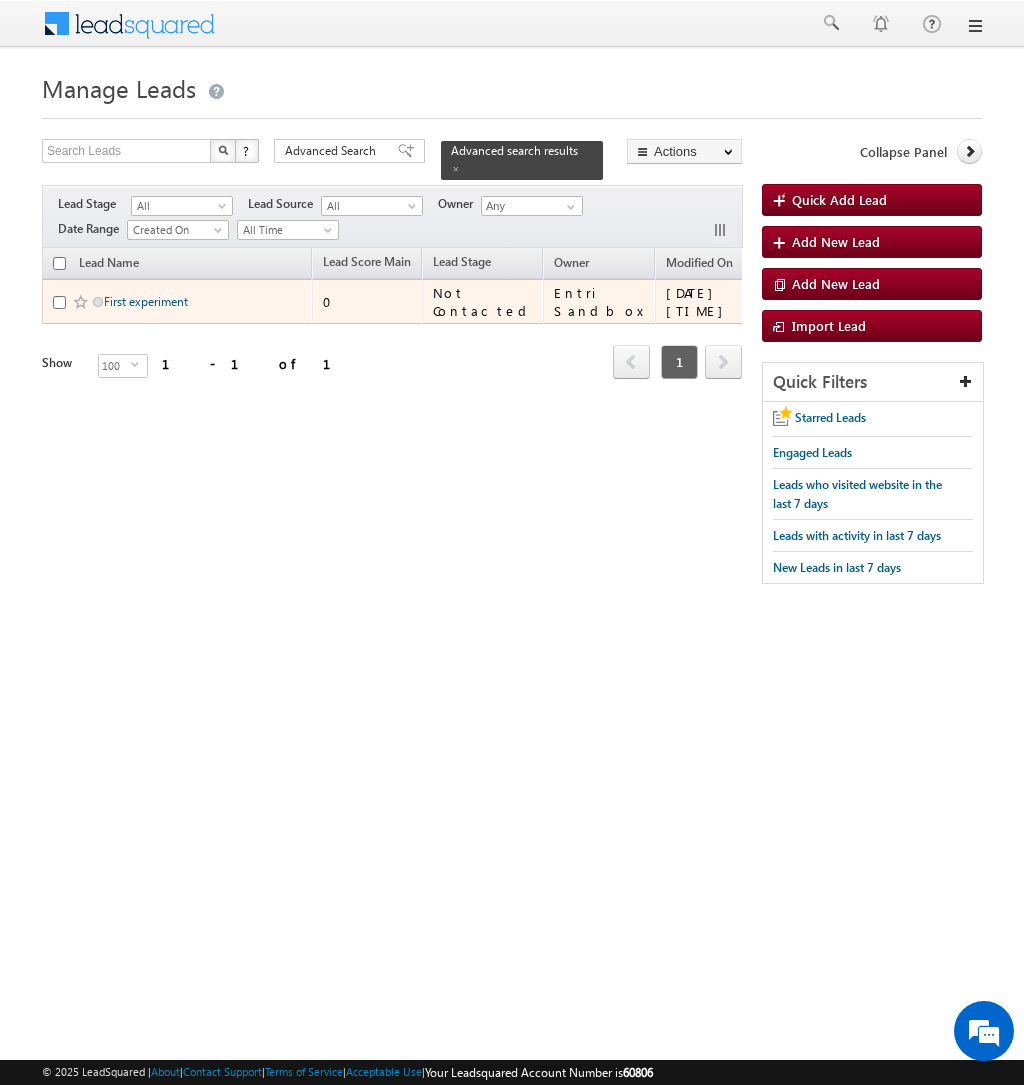 click on "First experiment" at bounding box center [146, 301] 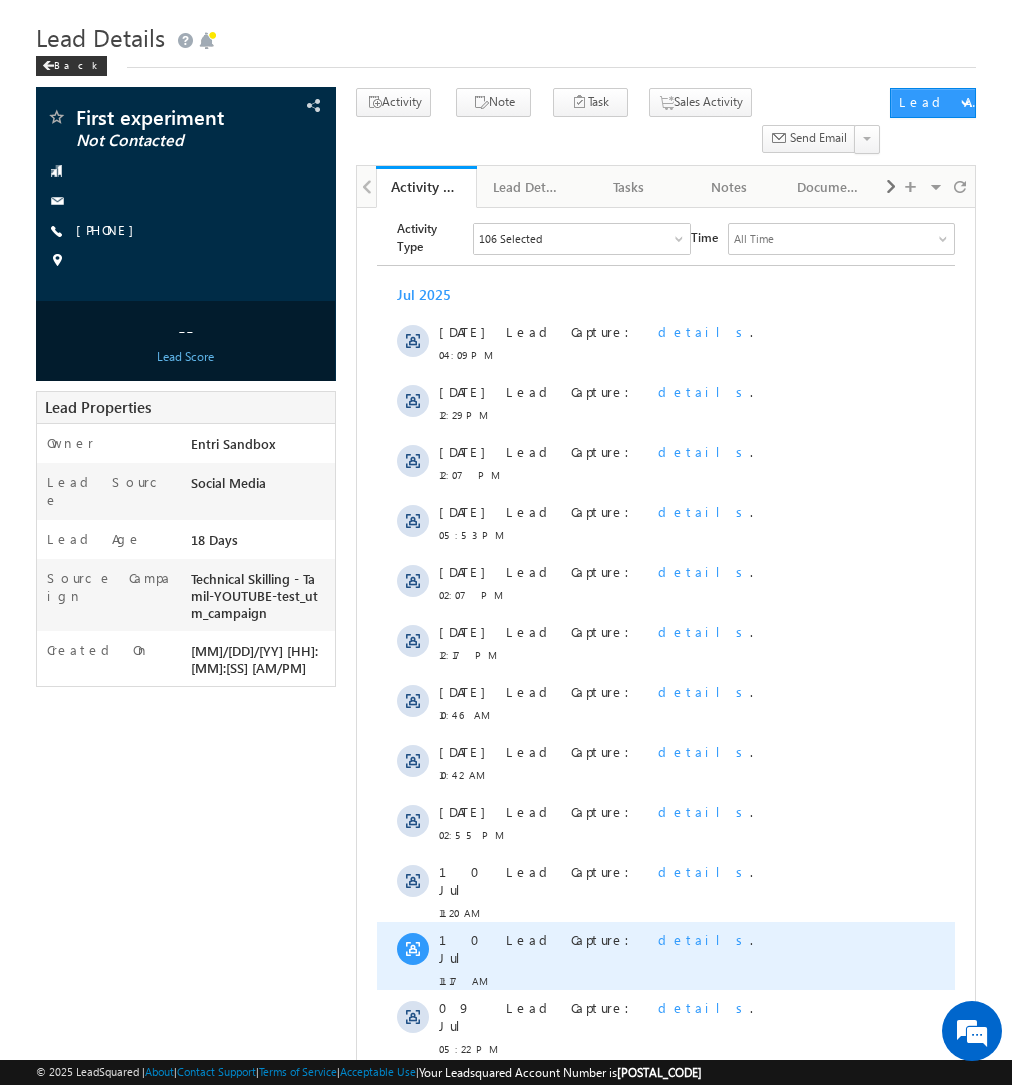 scroll, scrollTop: 0, scrollLeft: 0, axis: both 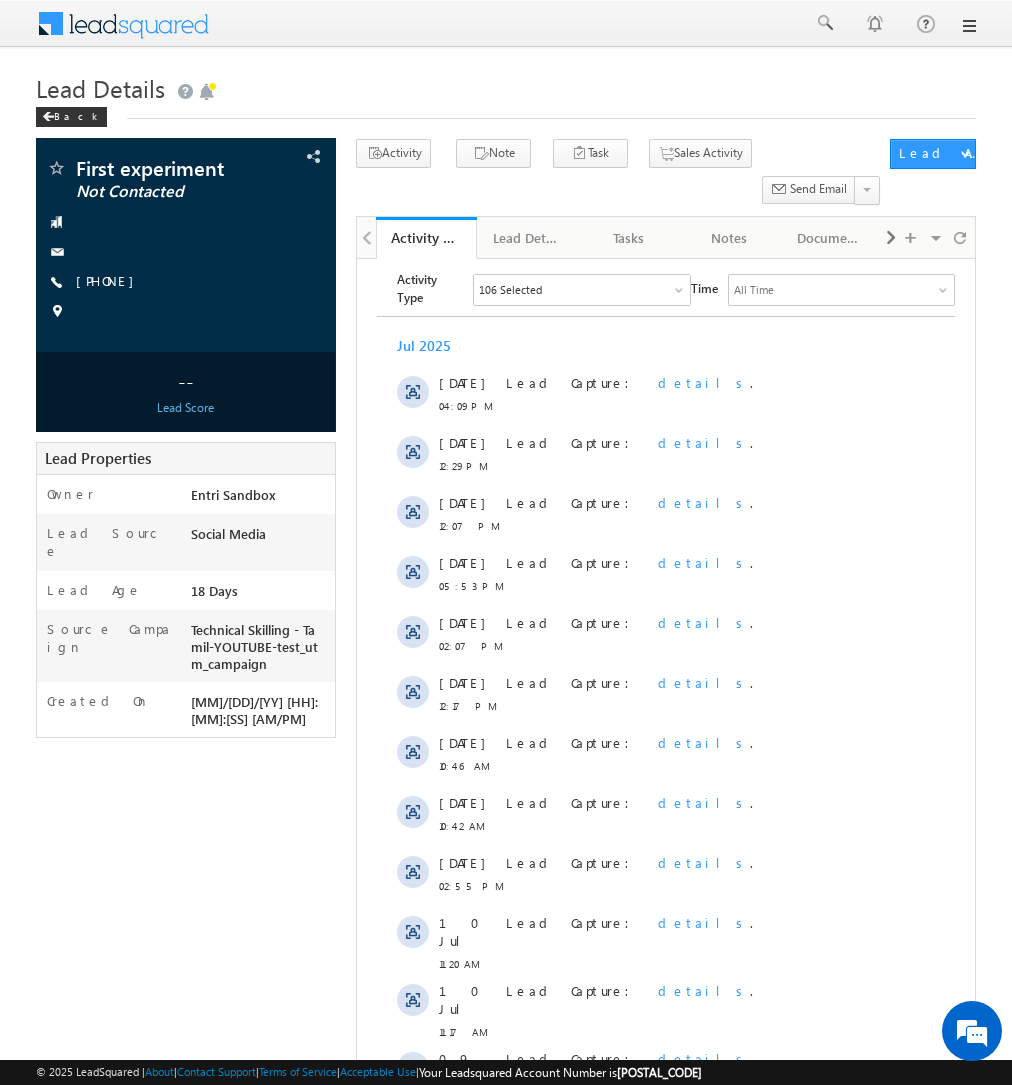 click on "106 Selected" at bounding box center [582, 290] 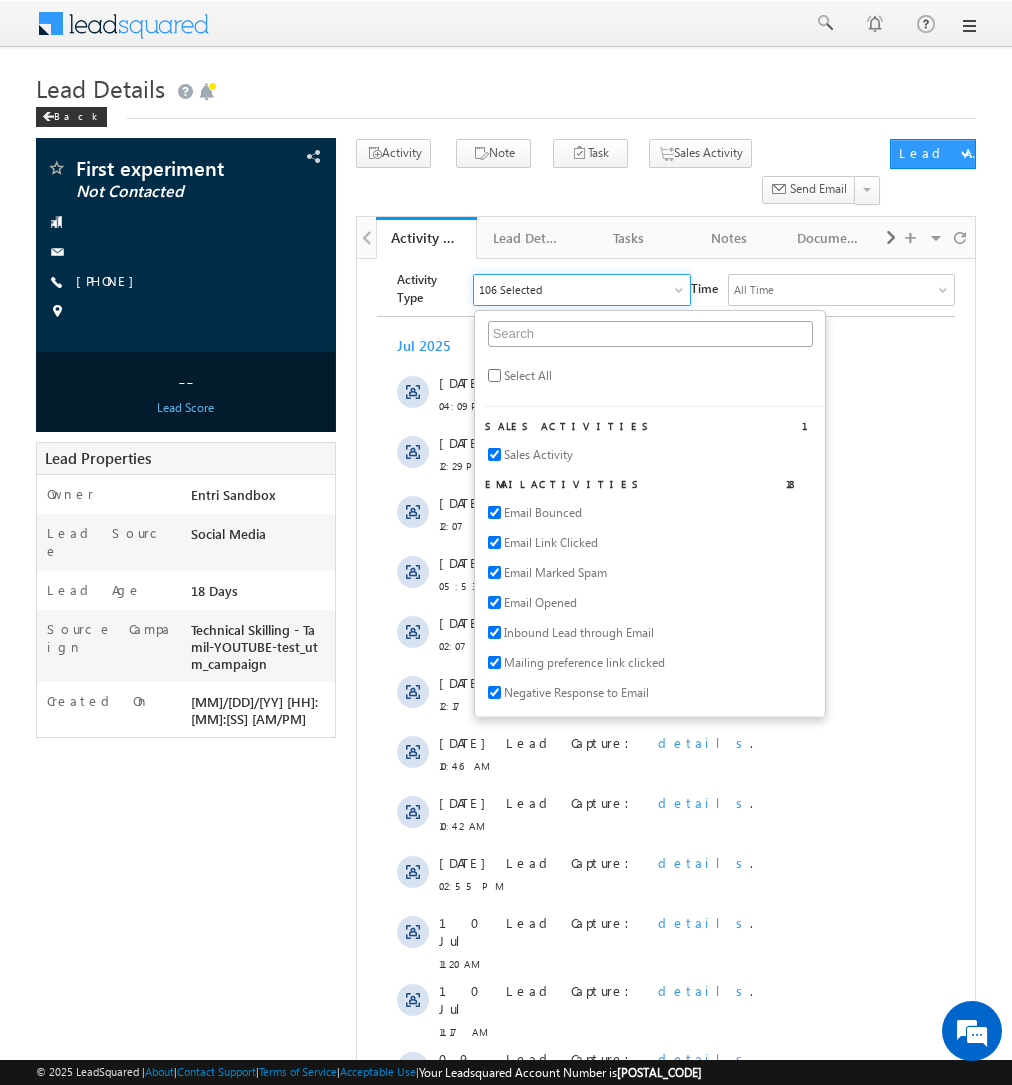 scroll, scrollTop: 0, scrollLeft: 0, axis: both 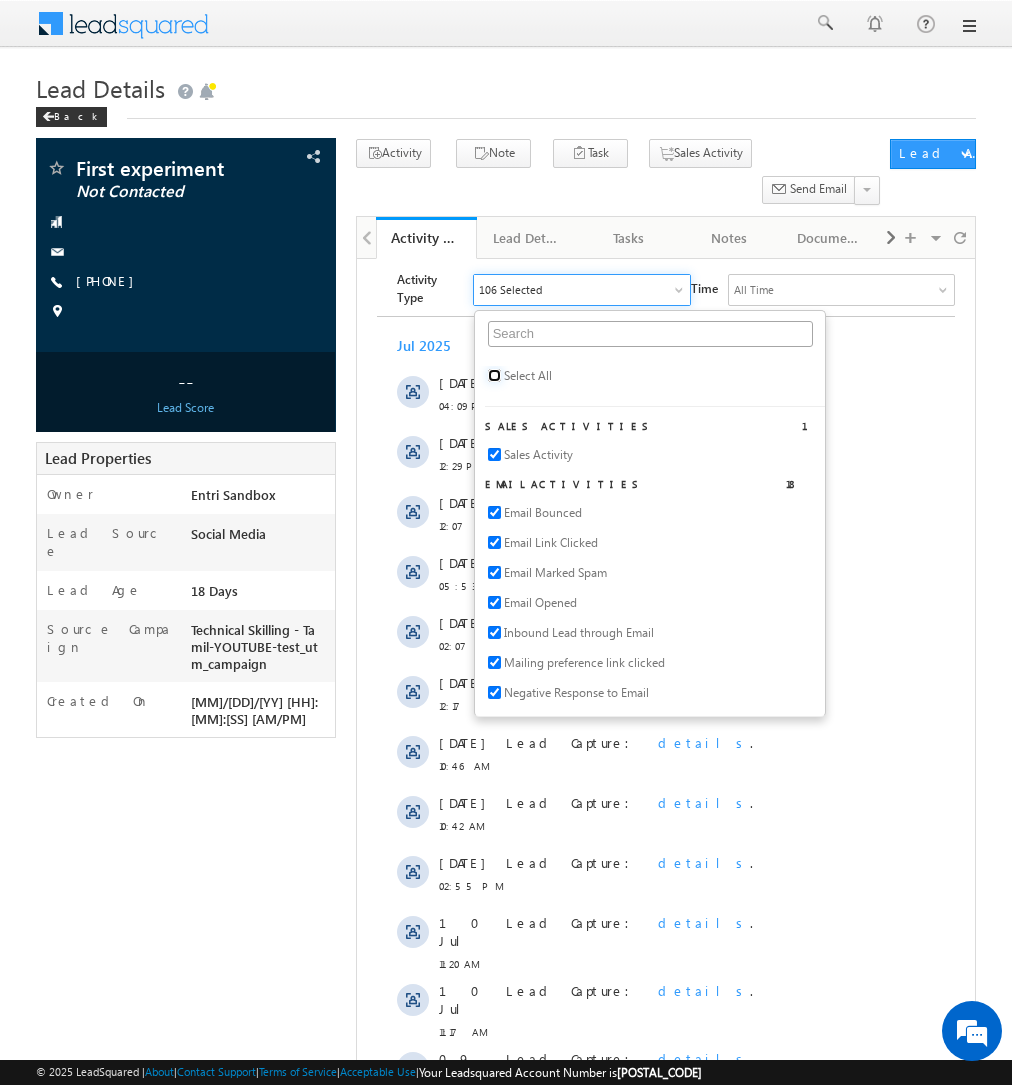 click at bounding box center (494, 375) 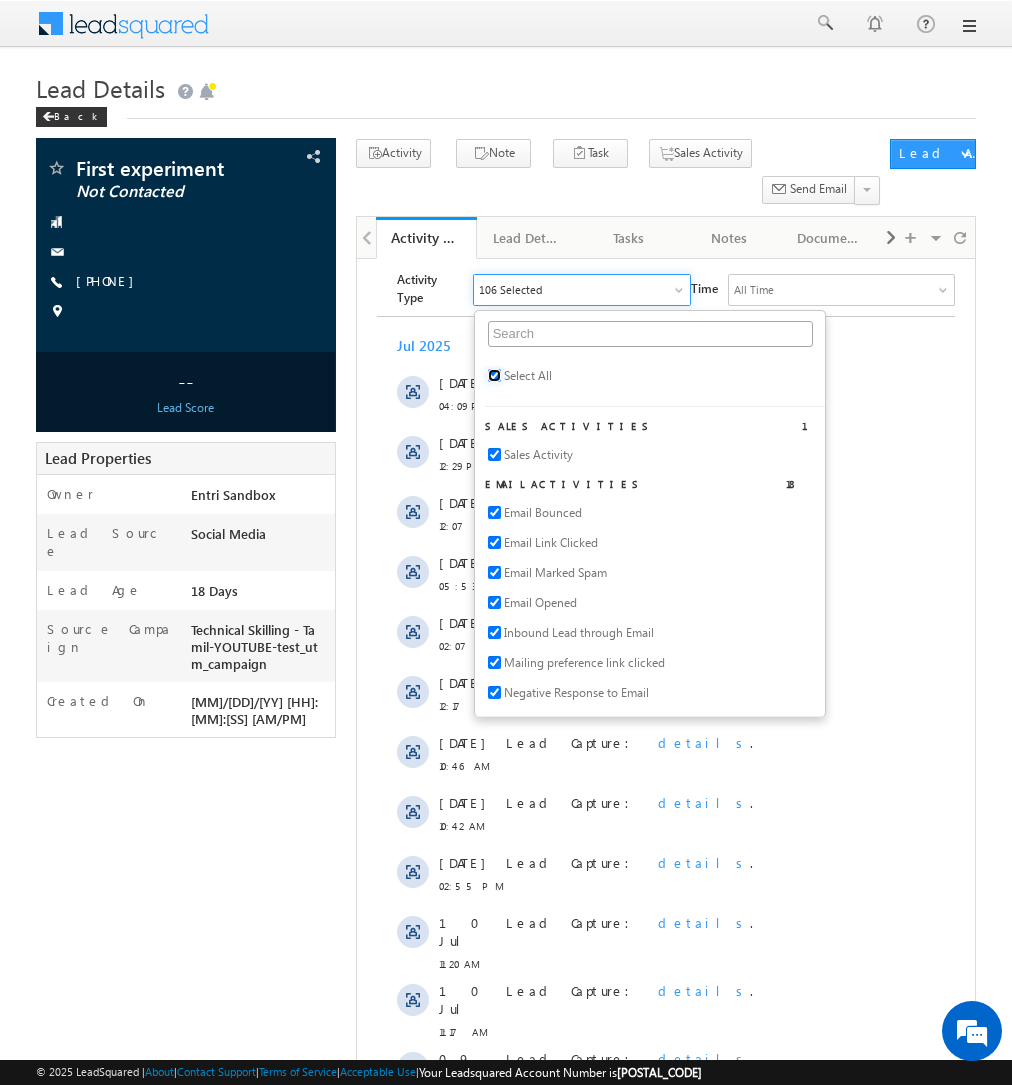 checkbox on "true" 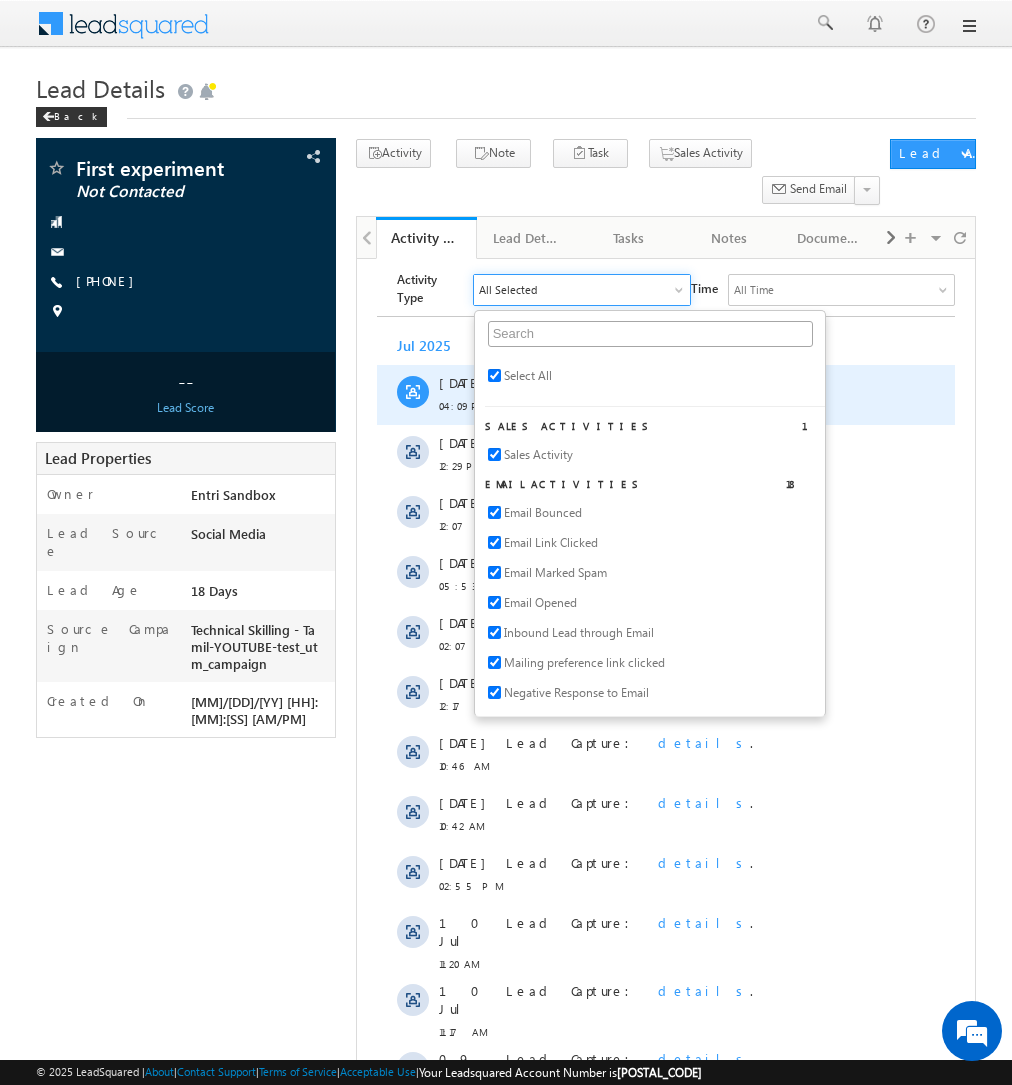 click on "18 Jul
04:09 PM
Lead Capture:
details ." at bounding box center [666, 395] 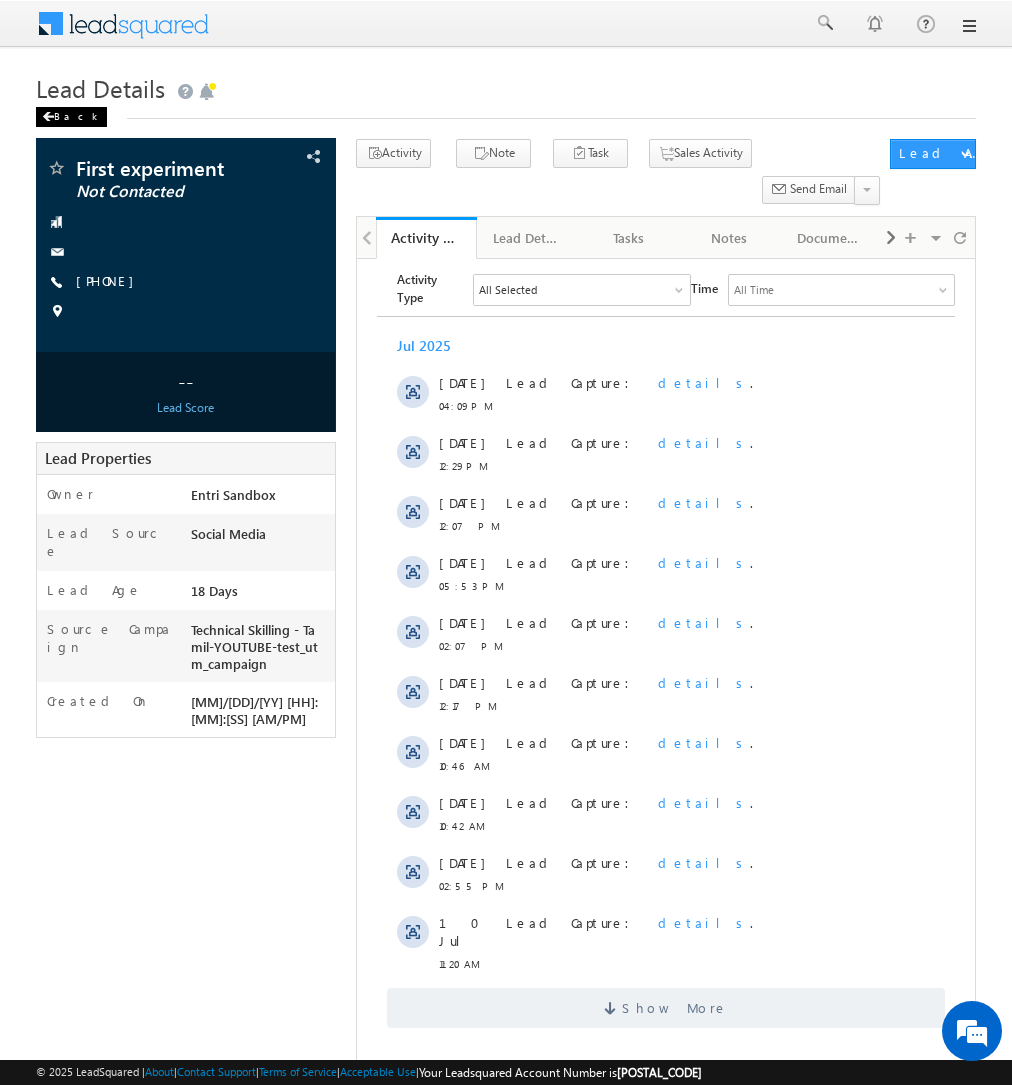 click on "Back" at bounding box center (71, 117) 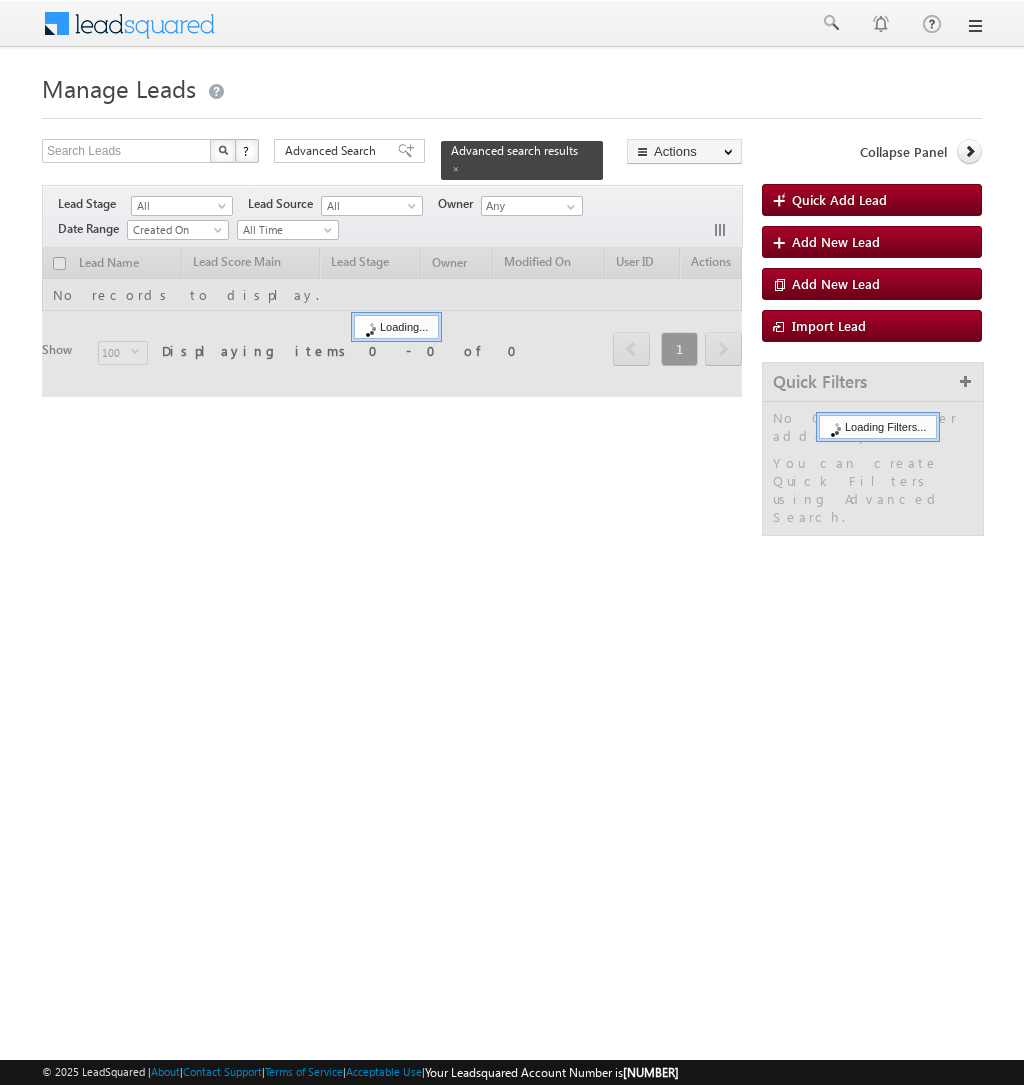 scroll, scrollTop: 0, scrollLeft: 0, axis: both 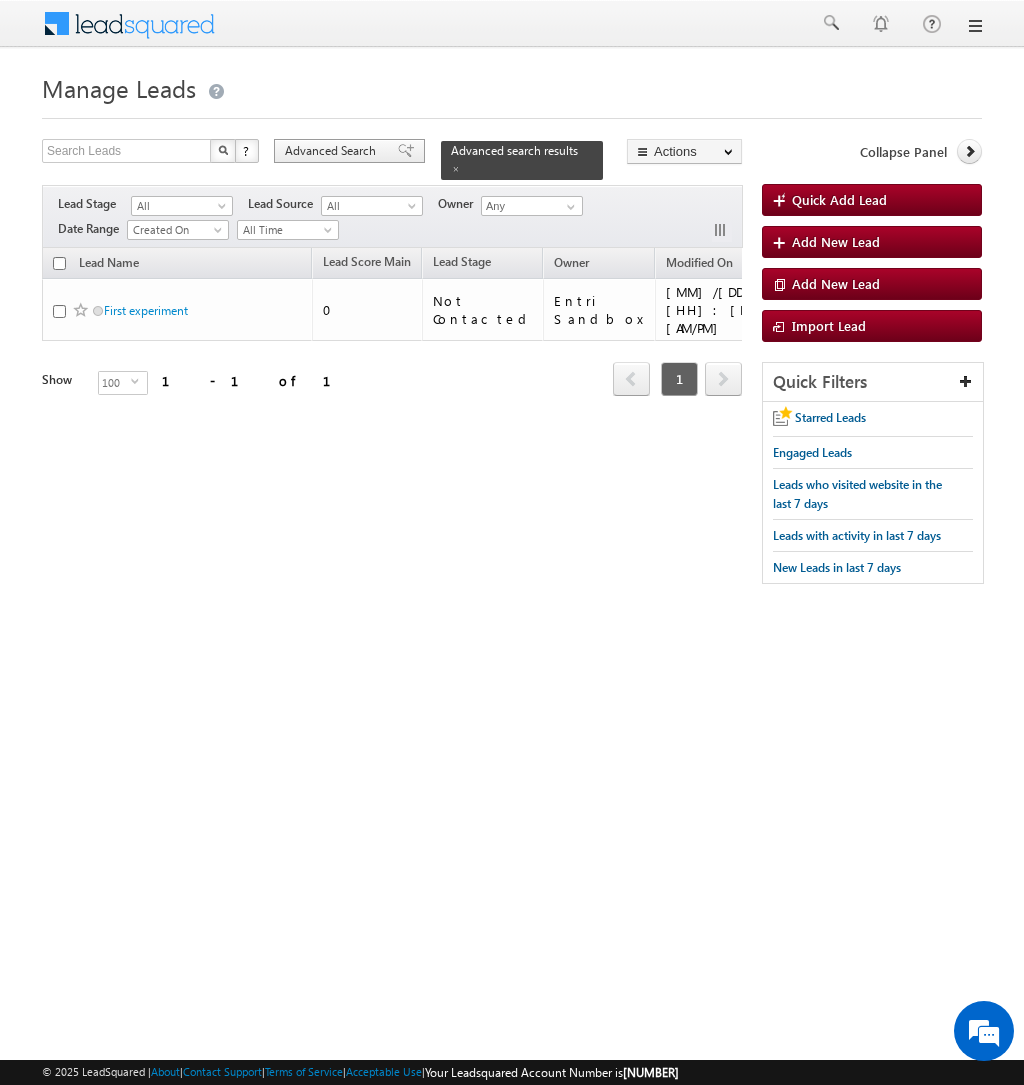 click on "Advanced Search" at bounding box center [333, 151] 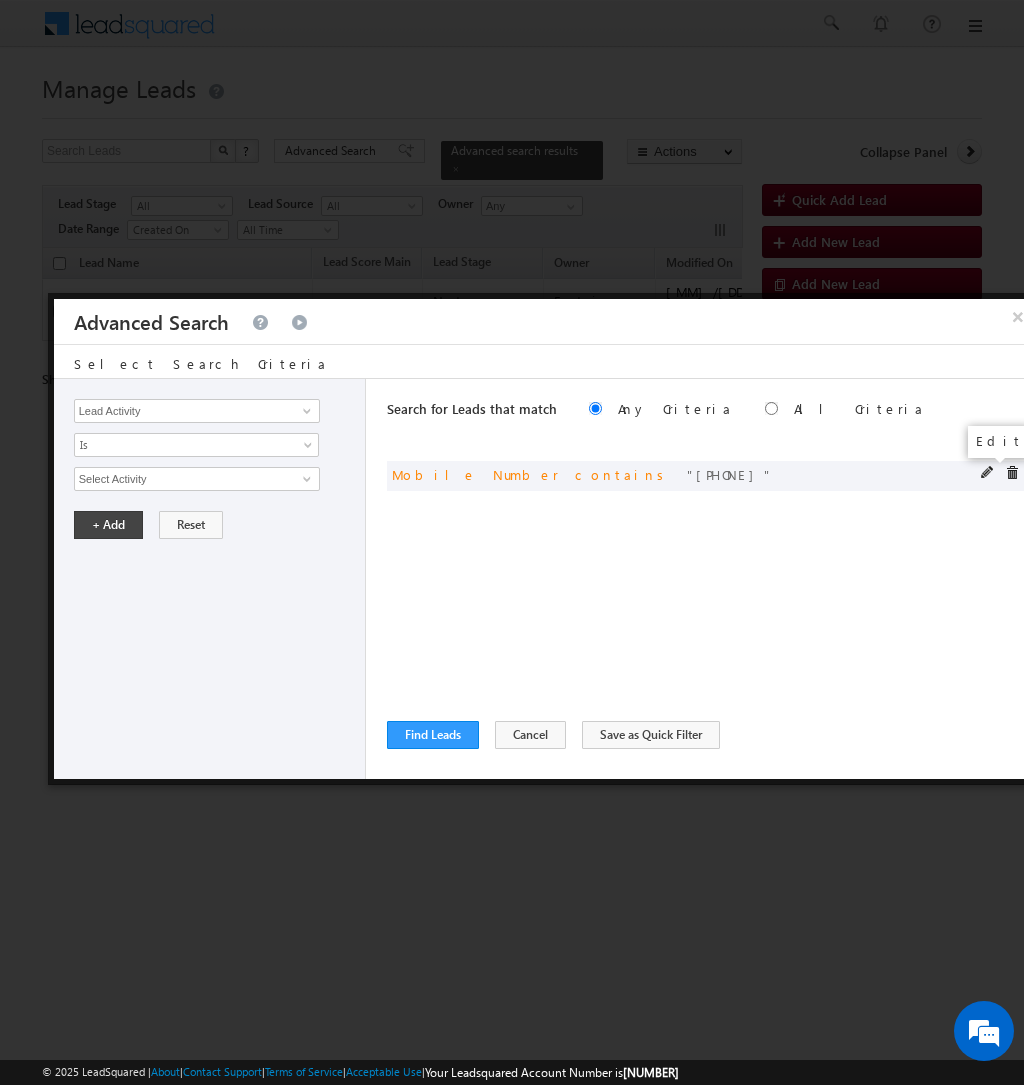 click at bounding box center [988, 473] 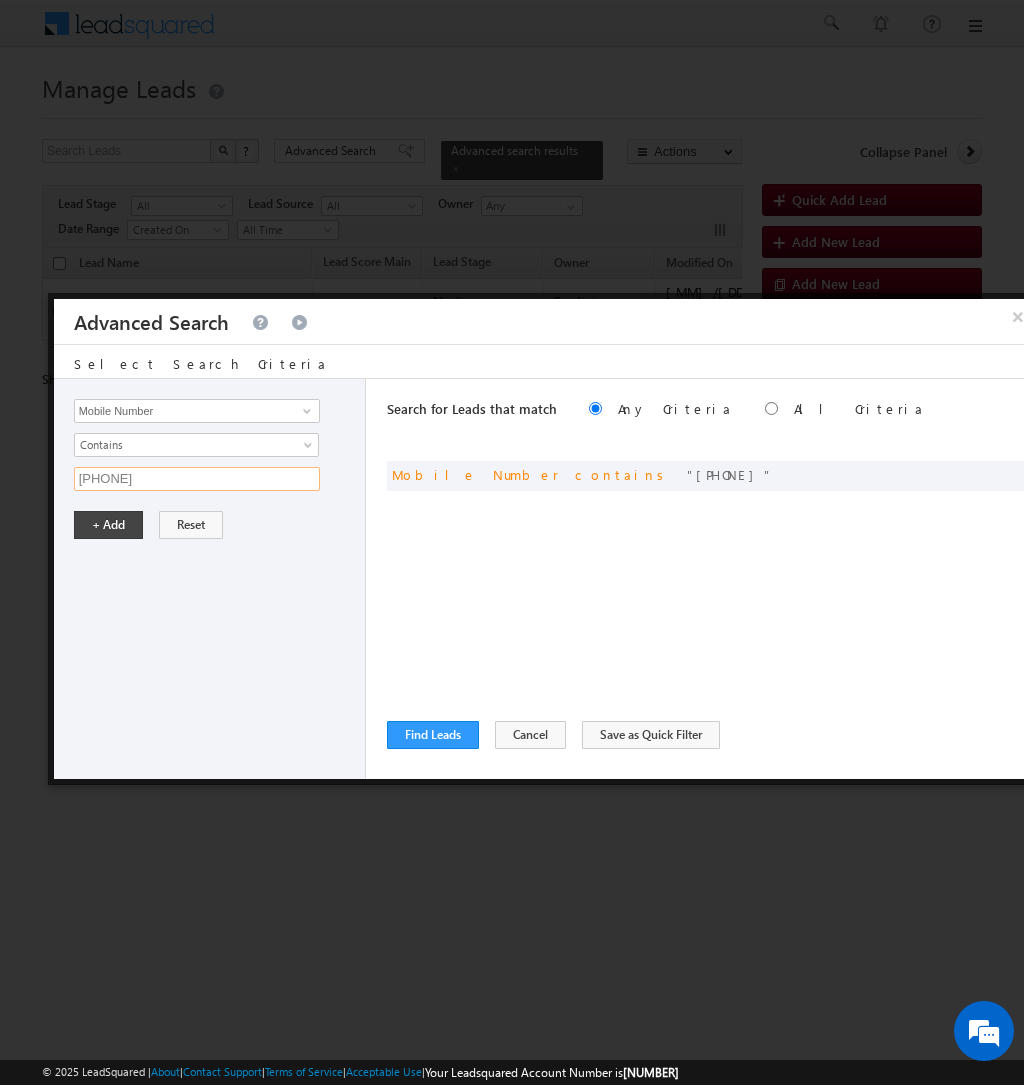 click on "9539694070" at bounding box center [197, 479] 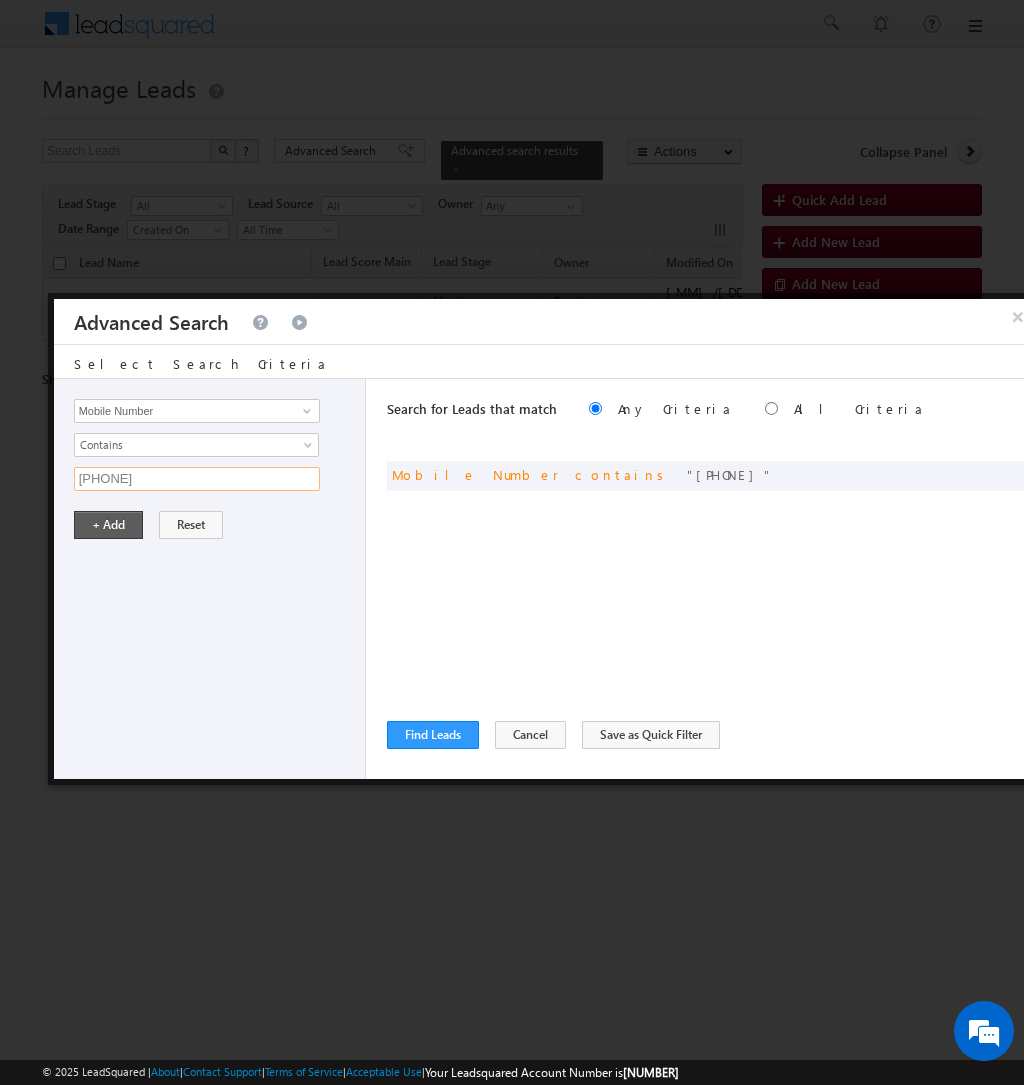 type on "9746641620" 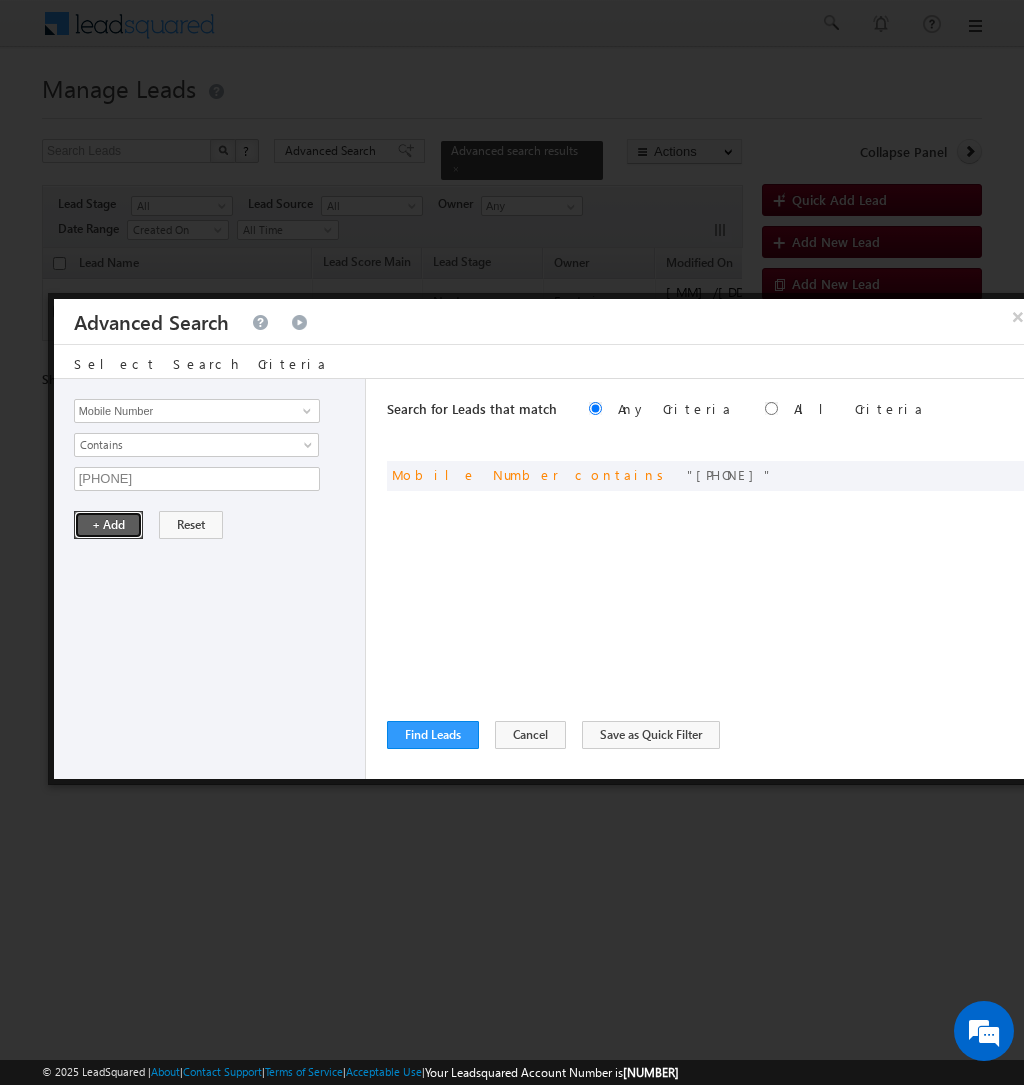click on "+ Add" at bounding box center (108, 525) 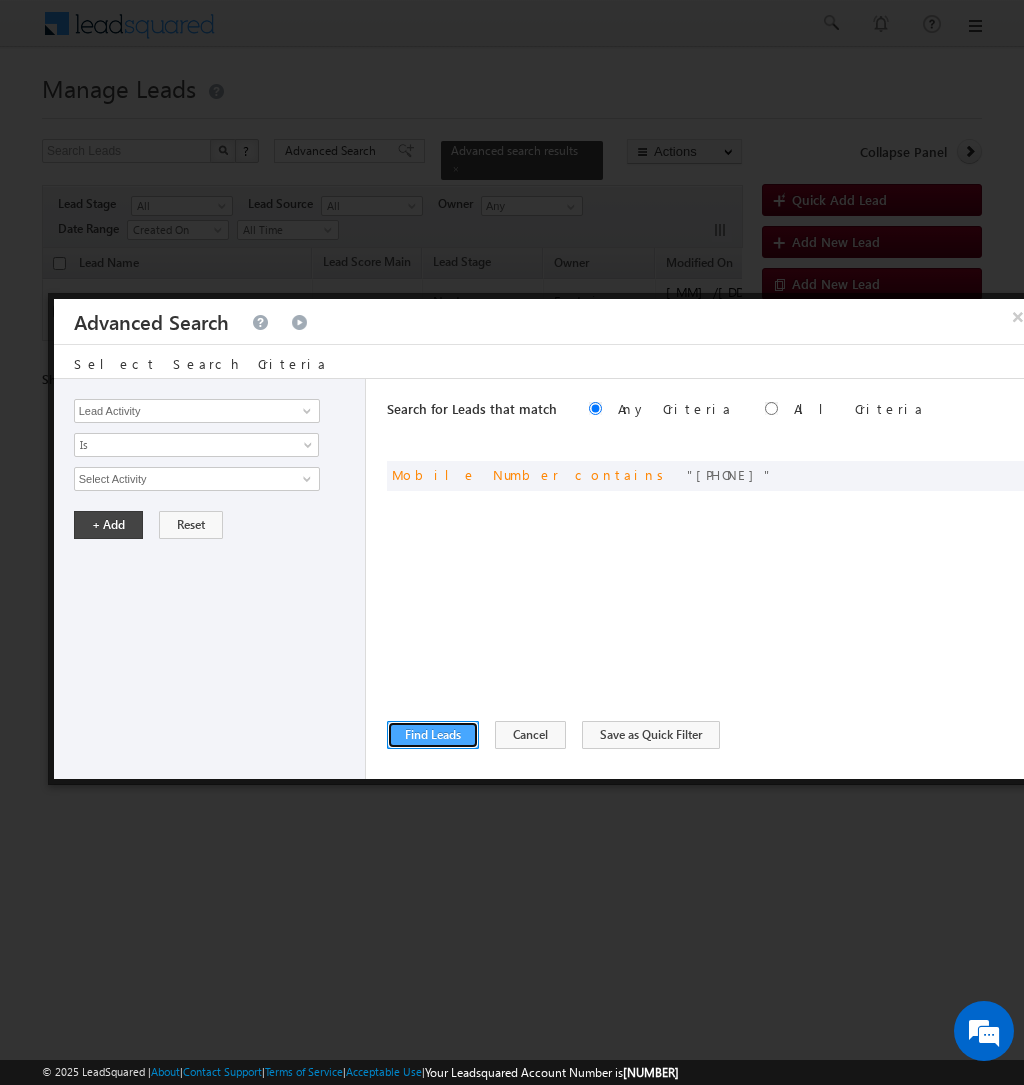 click on "Find Leads" at bounding box center [433, 735] 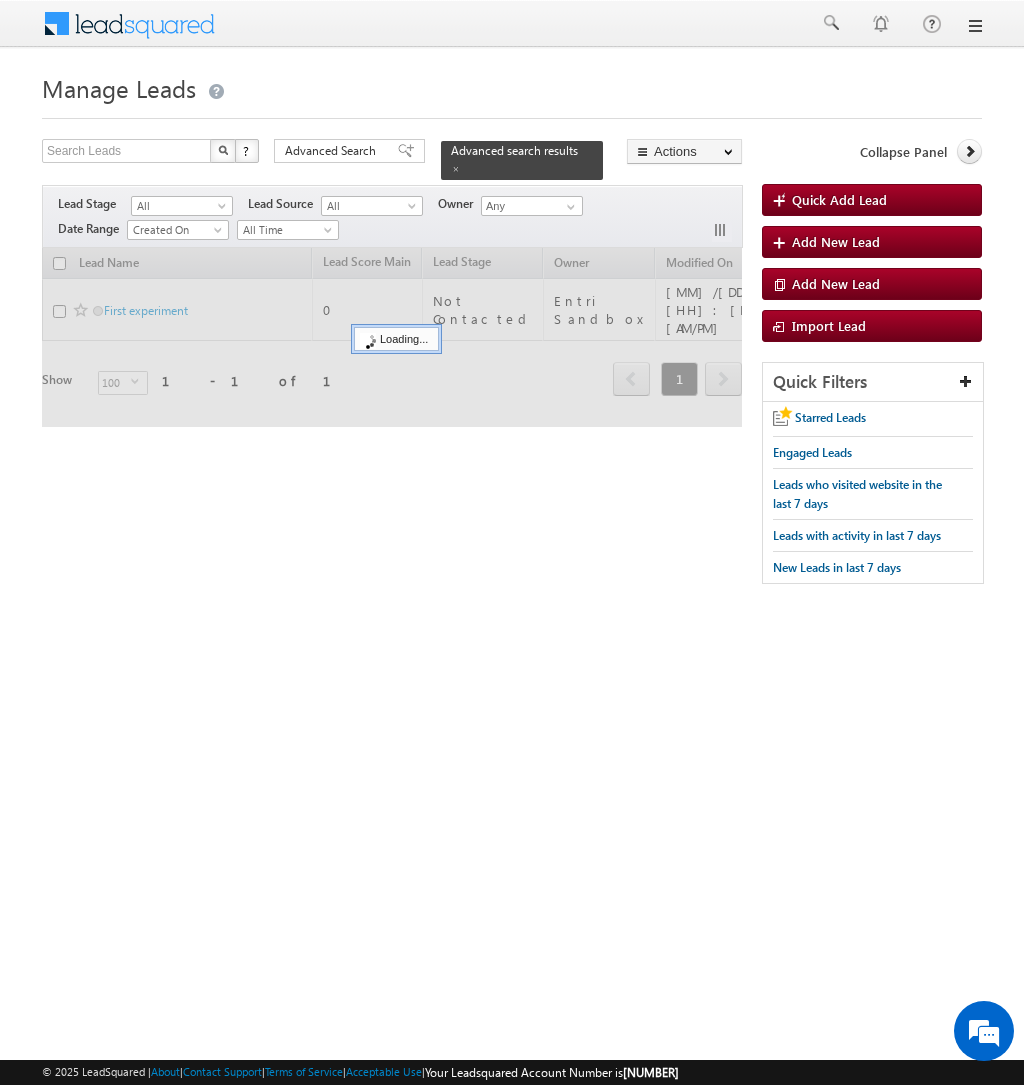 scroll, scrollTop: 0, scrollLeft: 0, axis: both 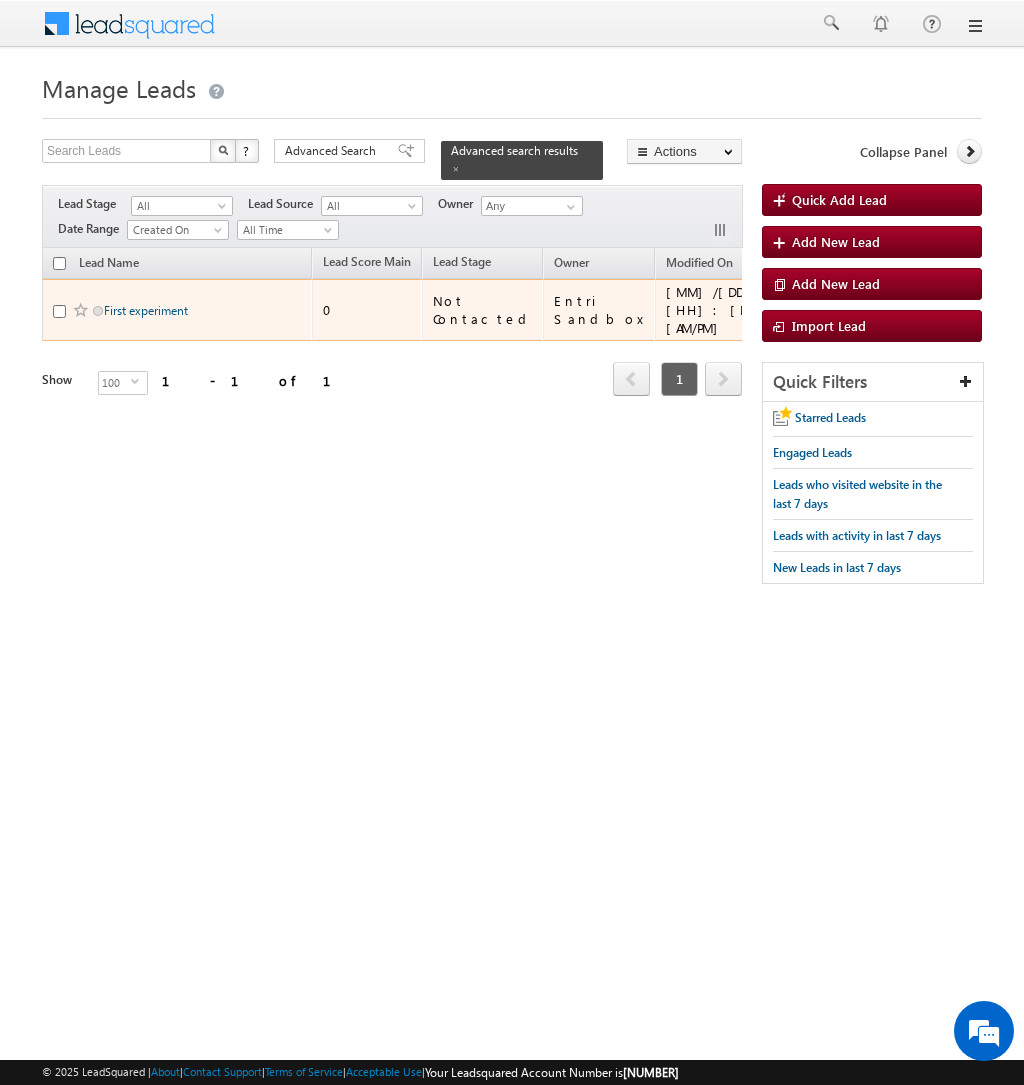 click on "First experiment" at bounding box center [146, 310] 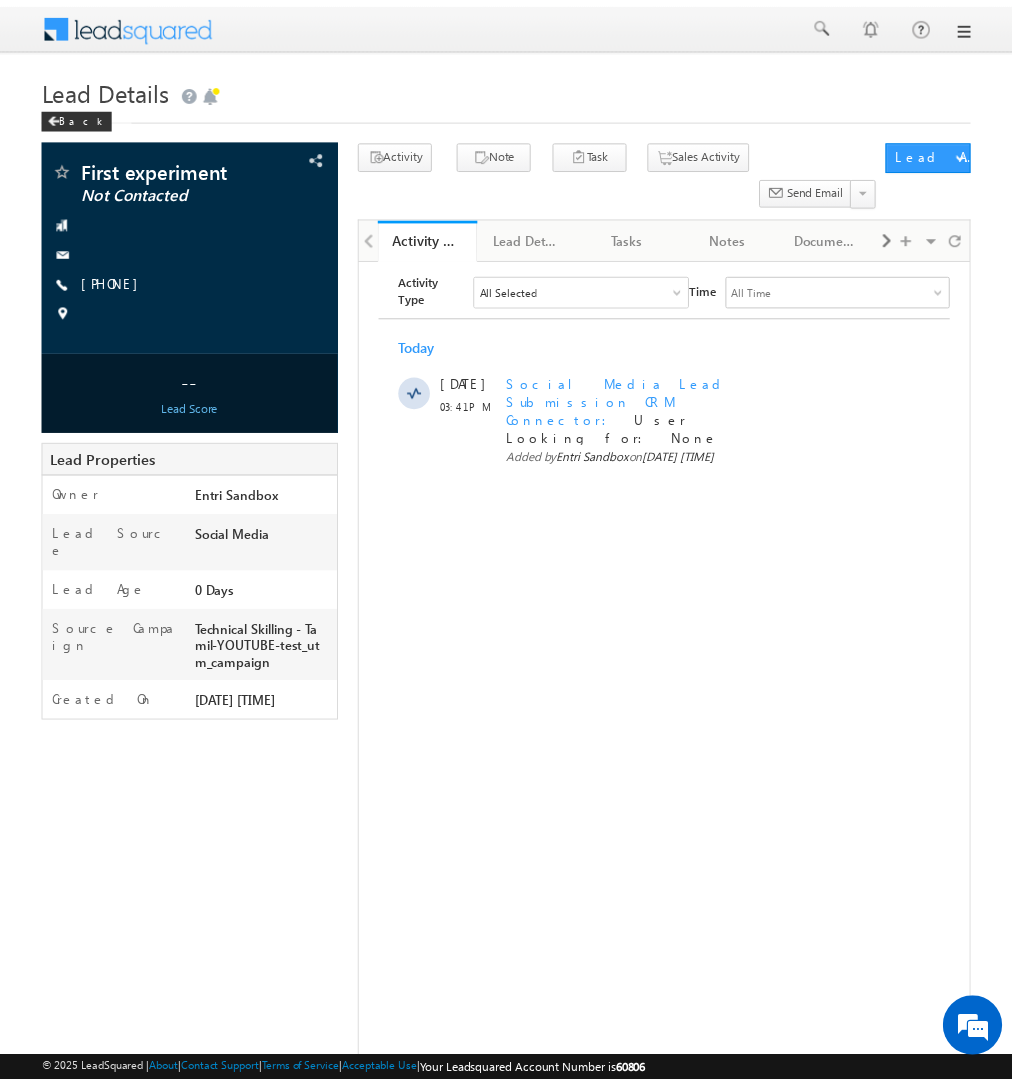 scroll, scrollTop: 0, scrollLeft: 0, axis: both 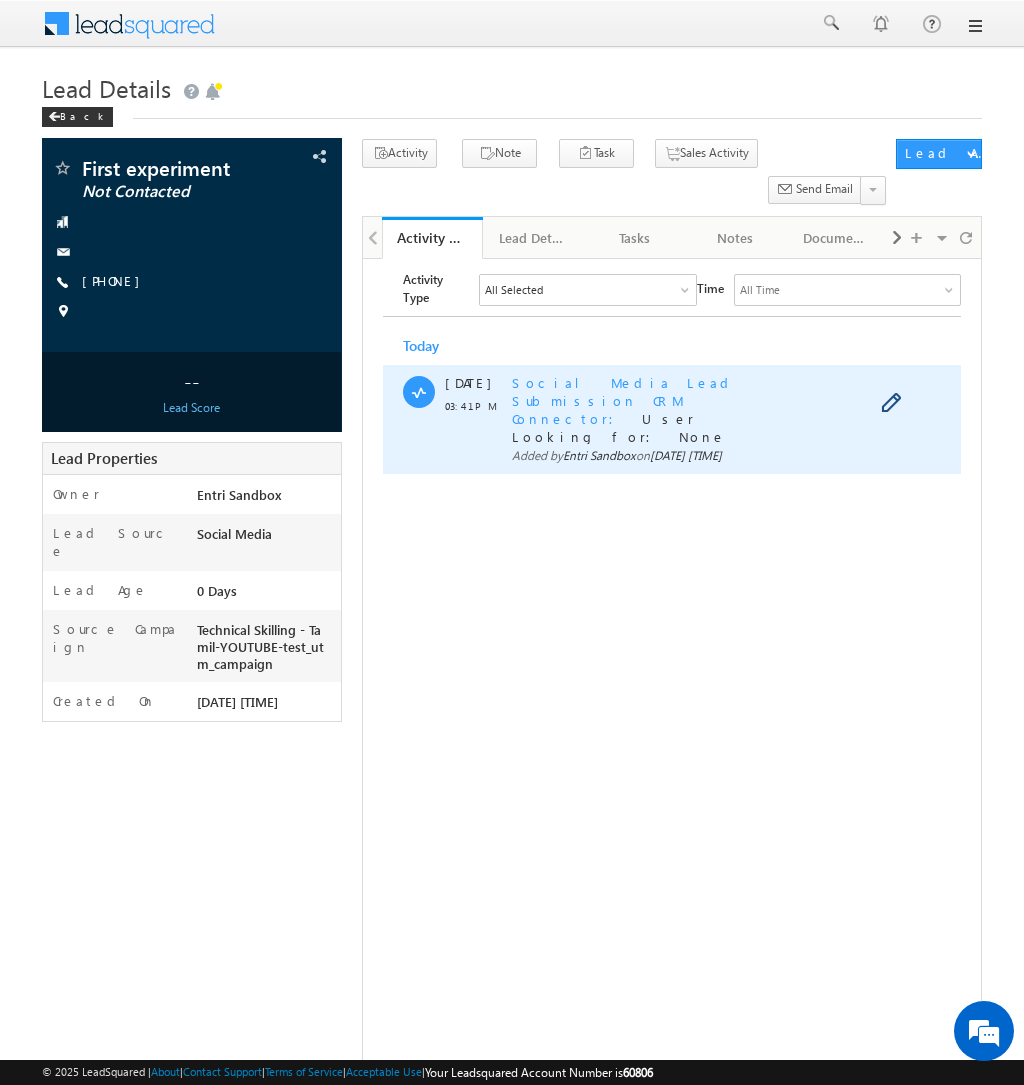 click on "Social Media Lead Submission CRM Connector" at bounding box center (624, 400) 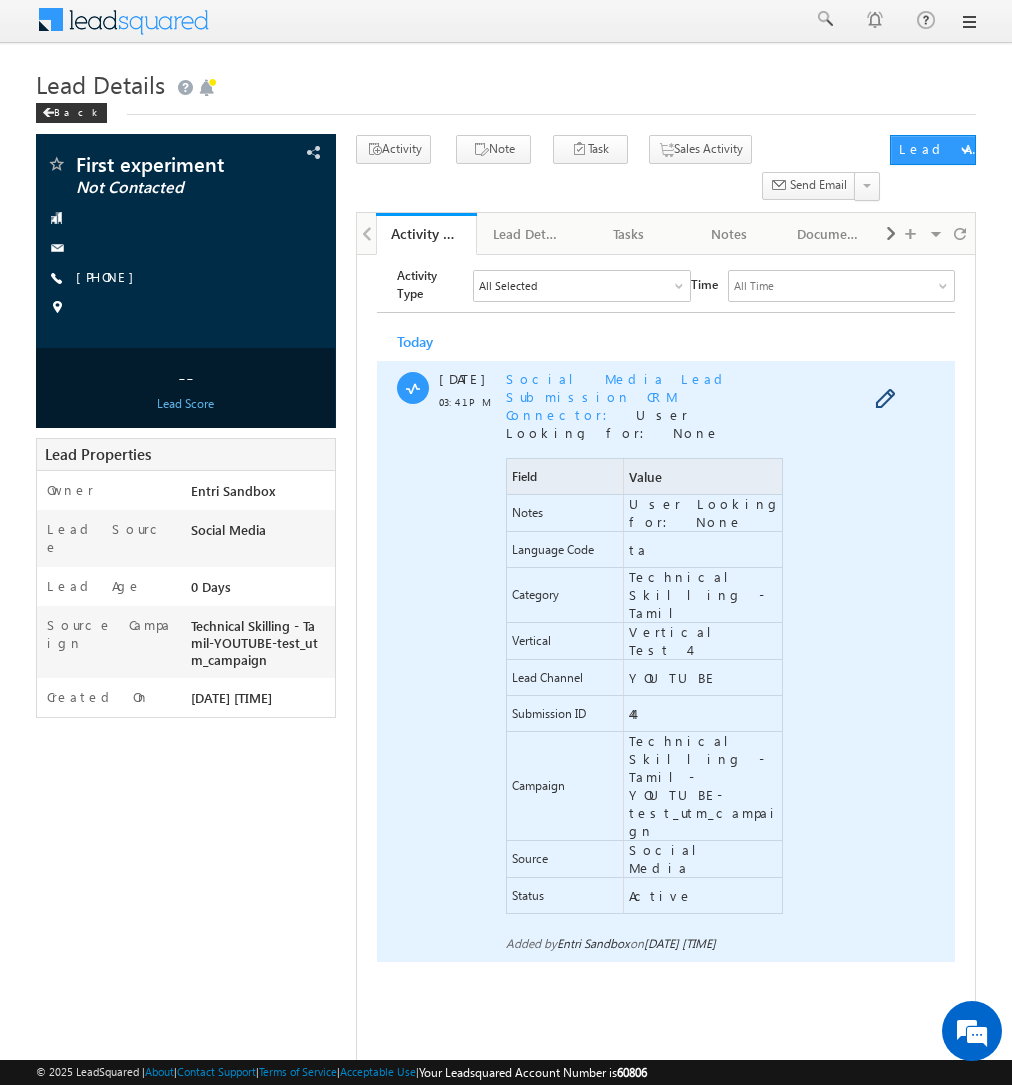 scroll, scrollTop: 0, scrollLeft: 0, axis: both 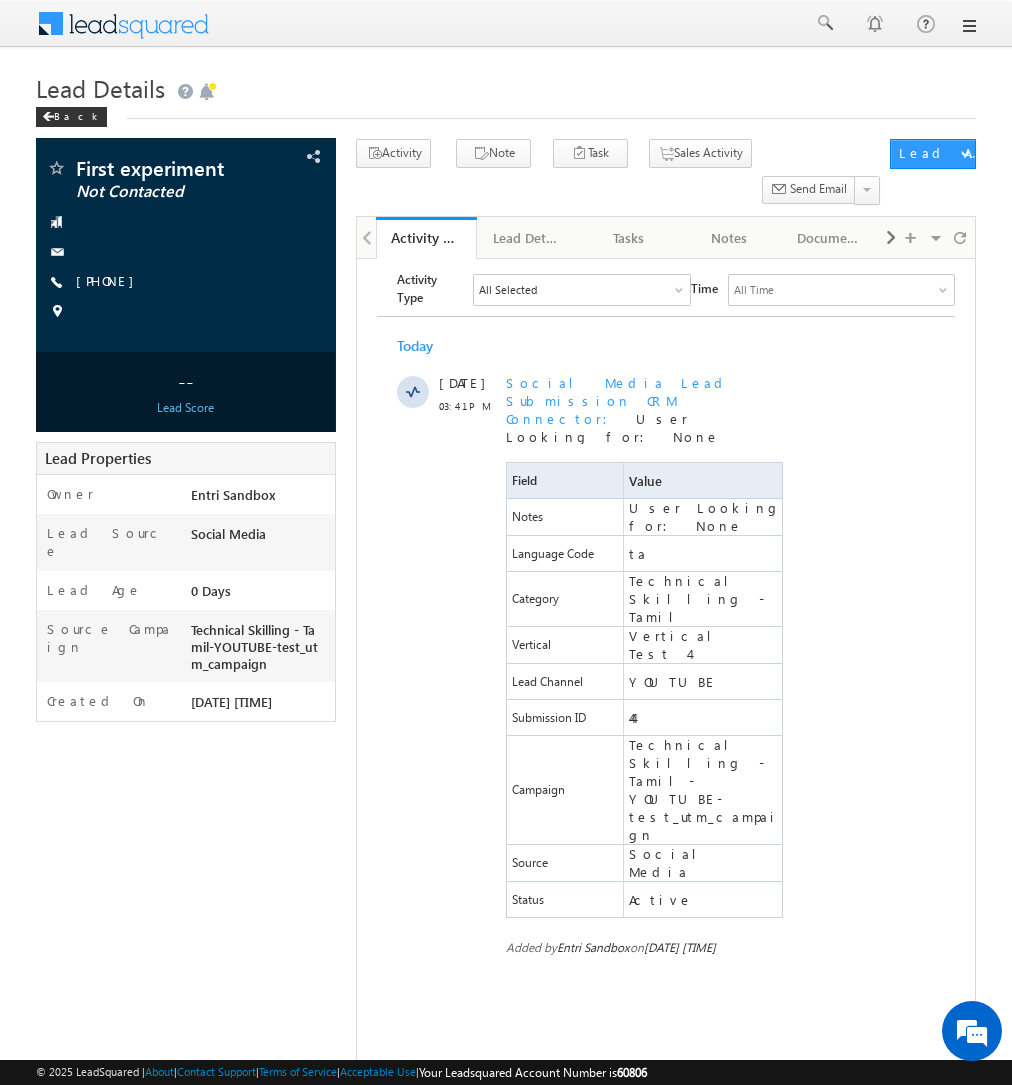 click at bounding box center (968, 26) 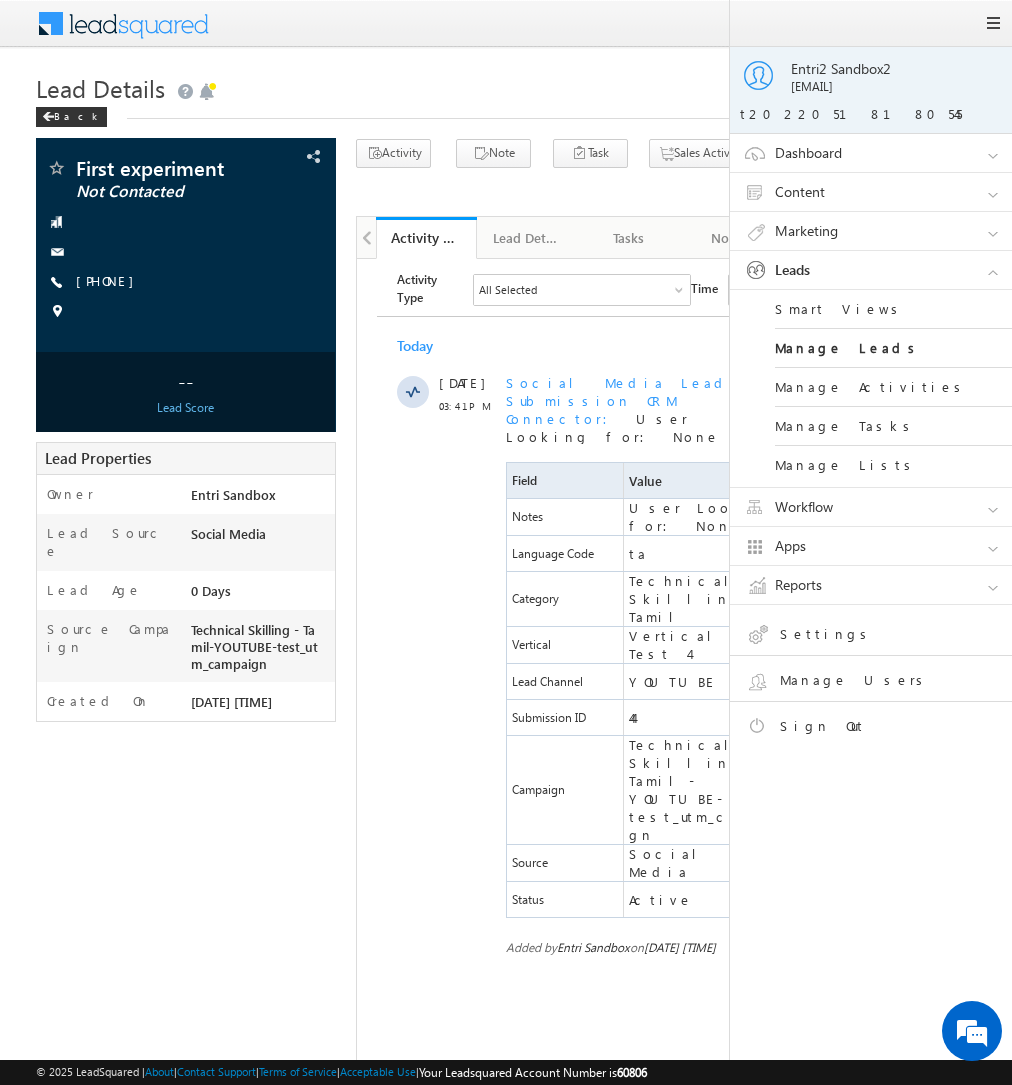 click on "Settings" at bounding box center [887, 637] 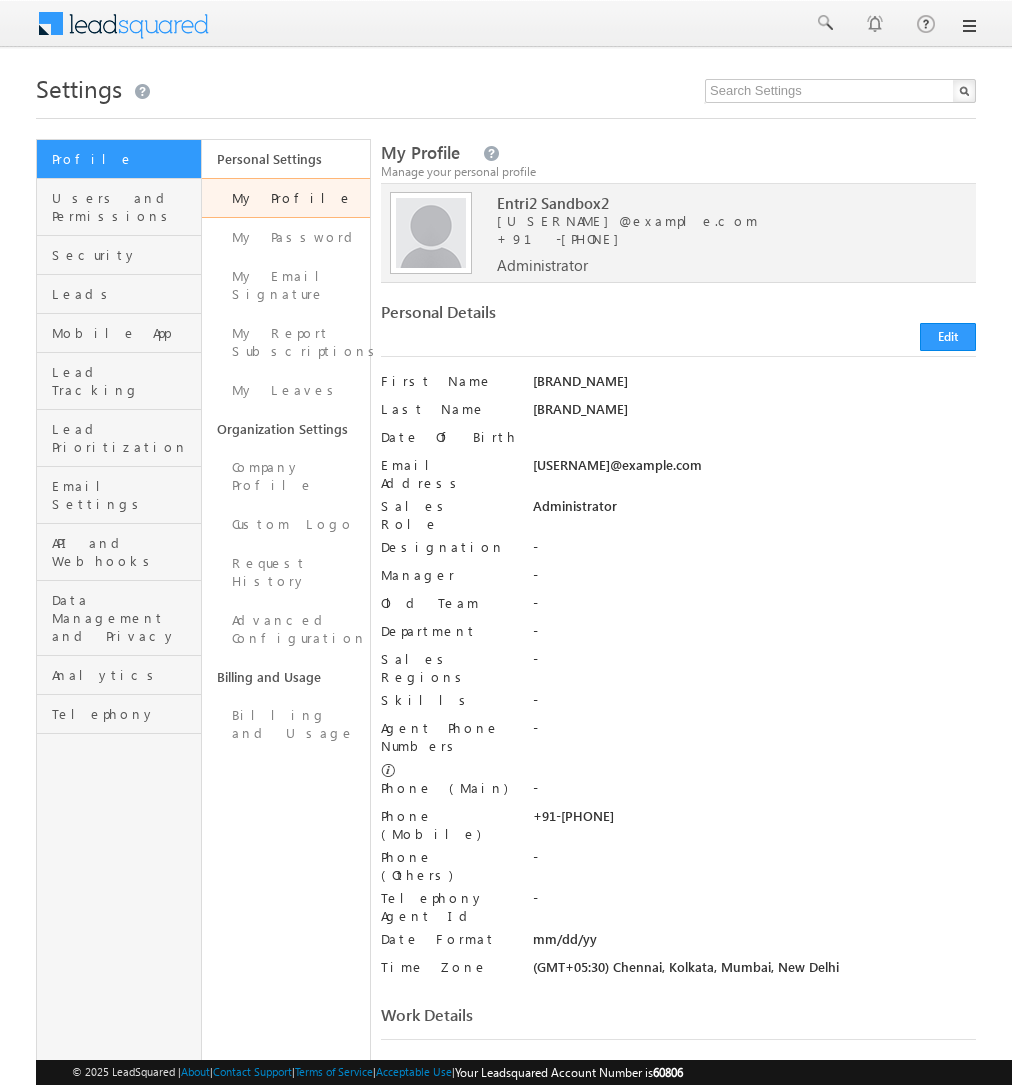 scroll, scrollTop: 0, scrollLeft: 0, axis: both 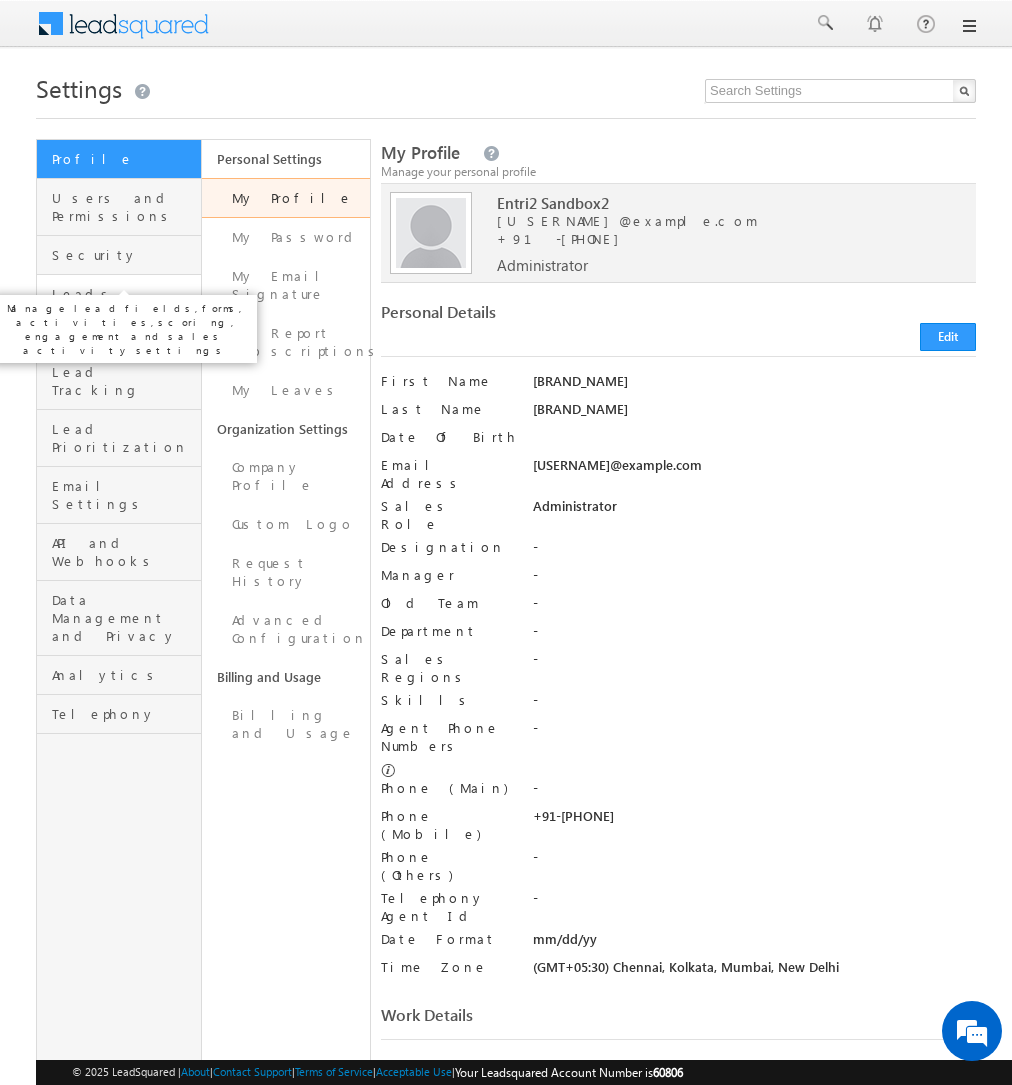 click on "Leads" at bounding box center (124, 294) 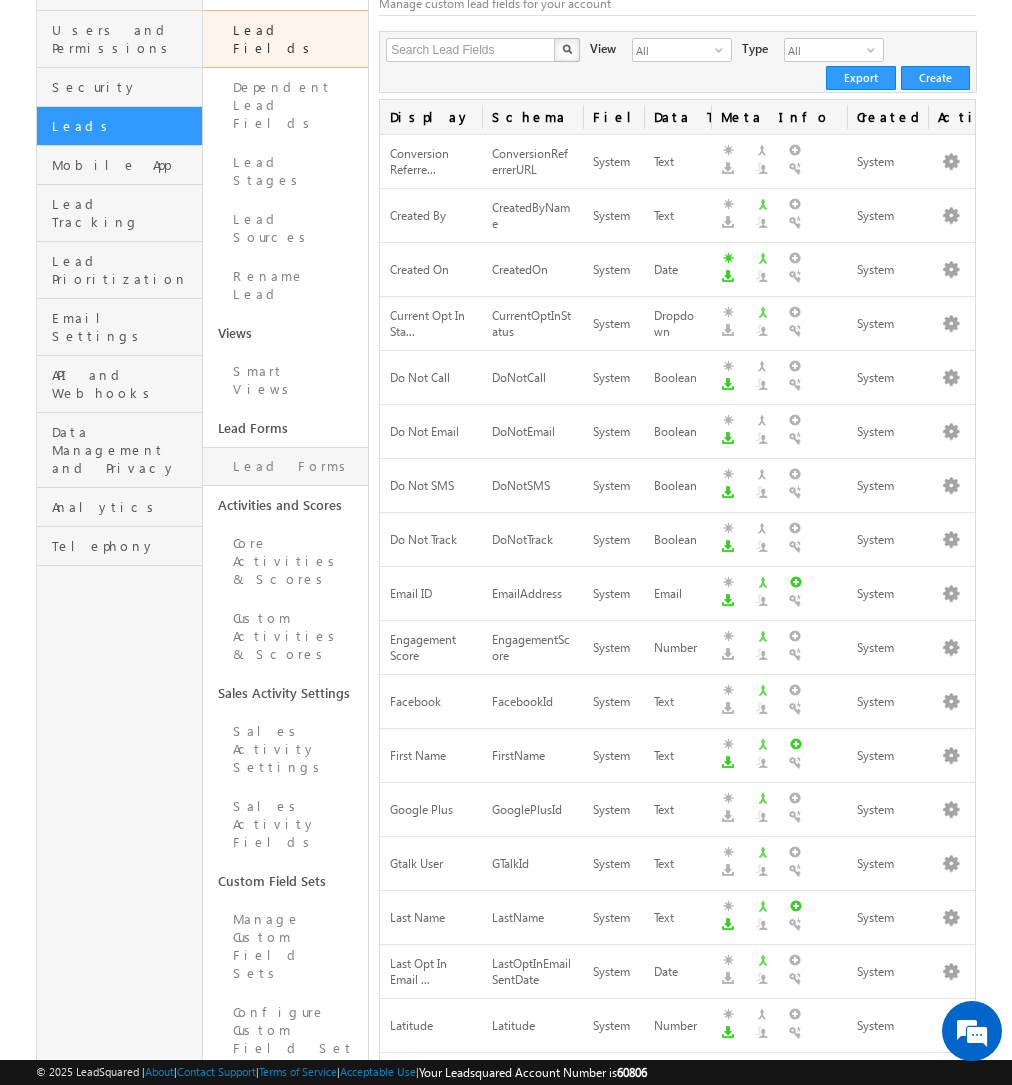 scroll, scrollTop: 192, scrollLeft: 0, axis: vertical 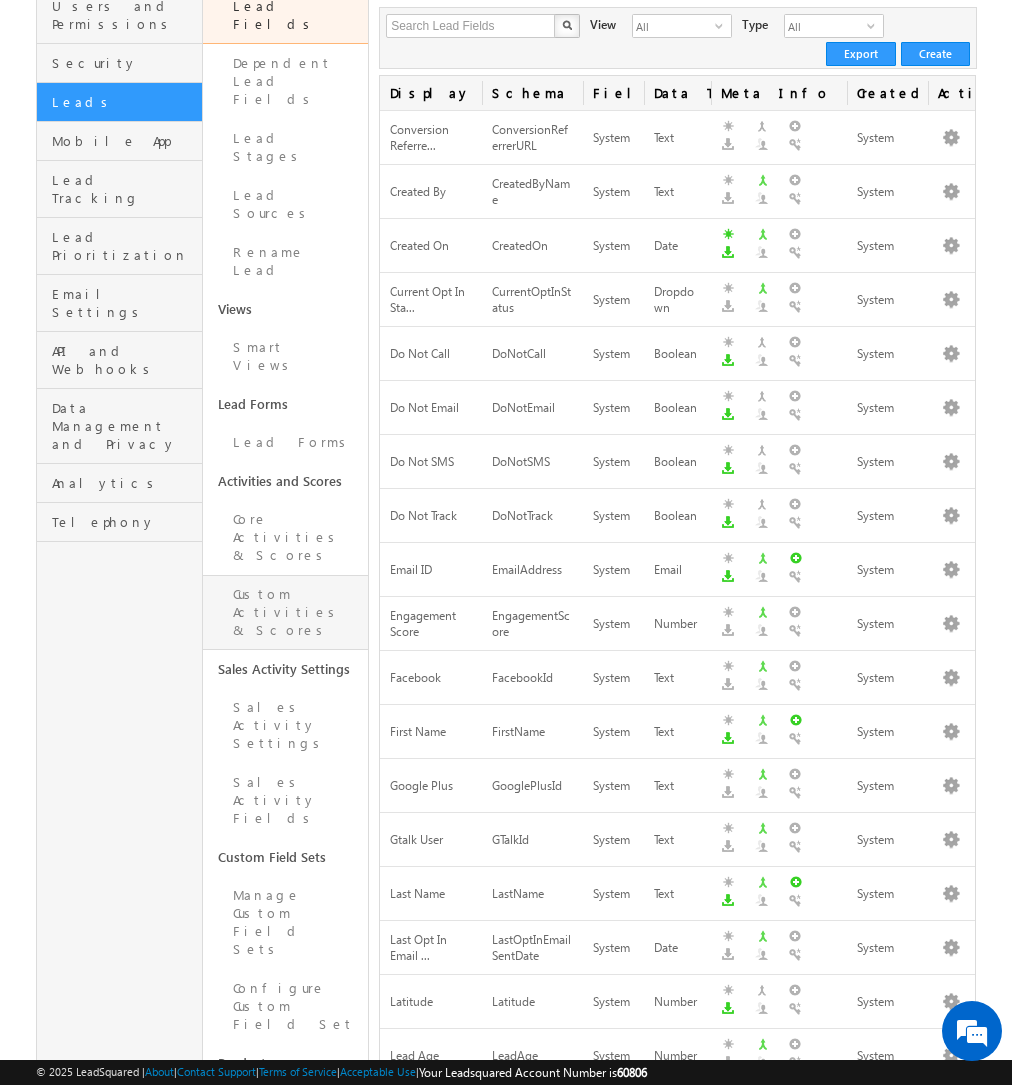 click on "Custom Activities & Scores" at bounding box center [286, 612] 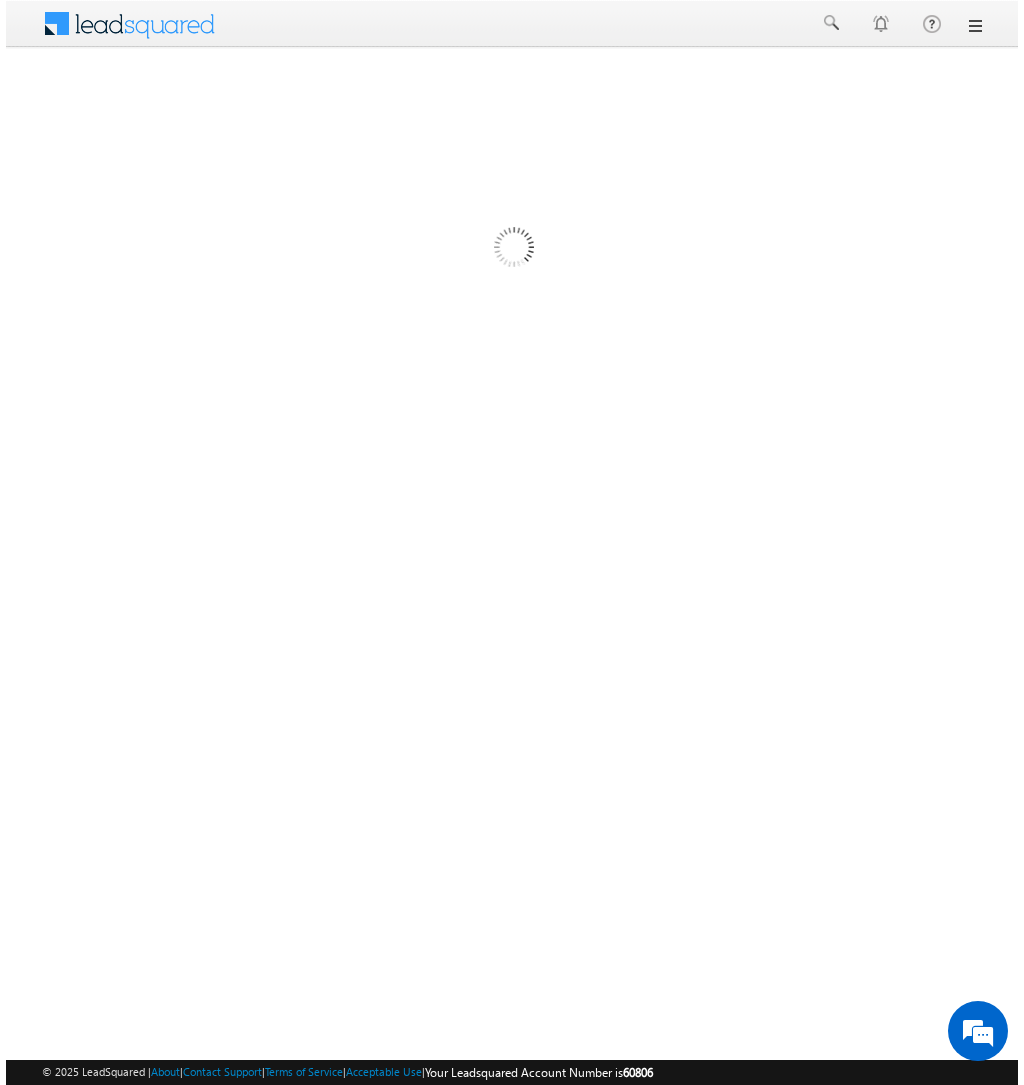 scroll, scrollTop: 0, scrollLeft: 0, axis: both 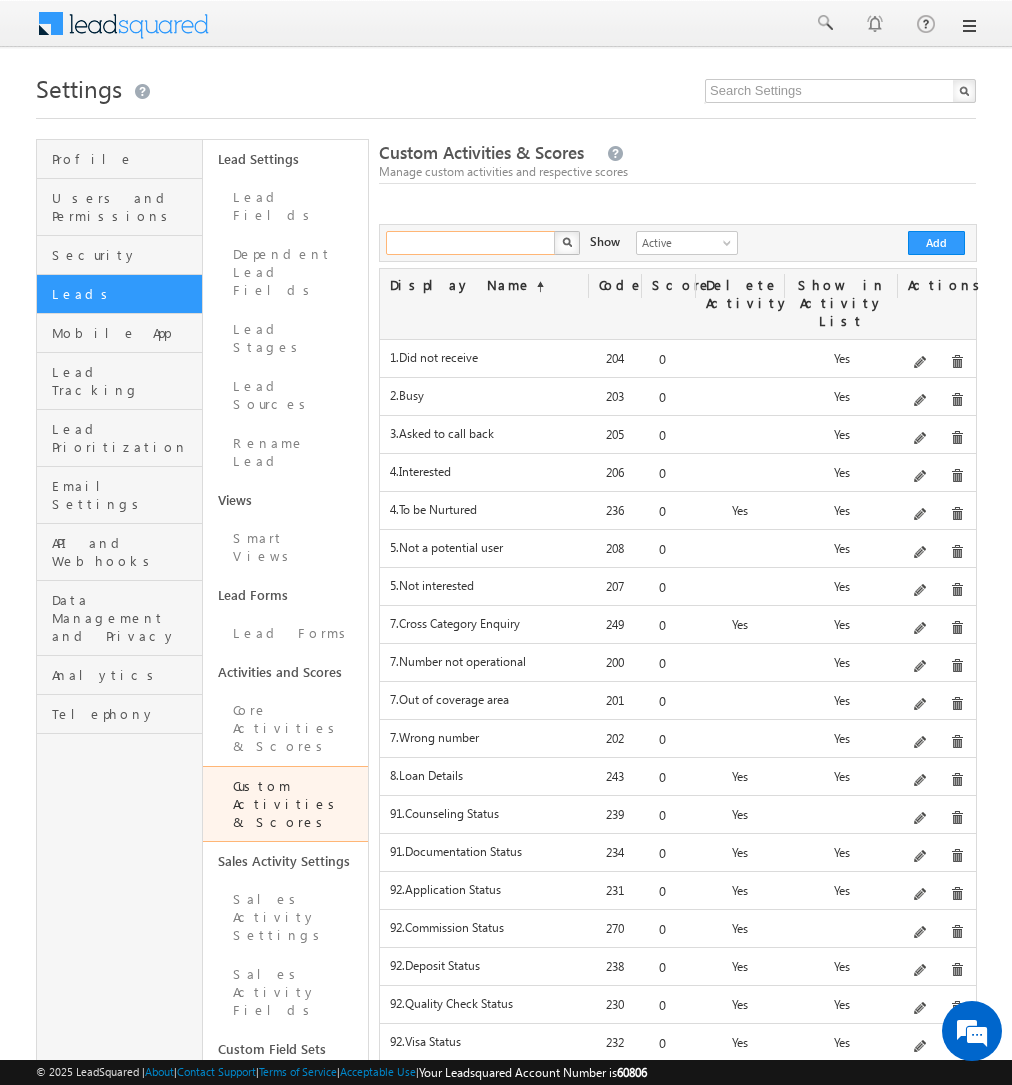 click at bounding box center (471, 243) 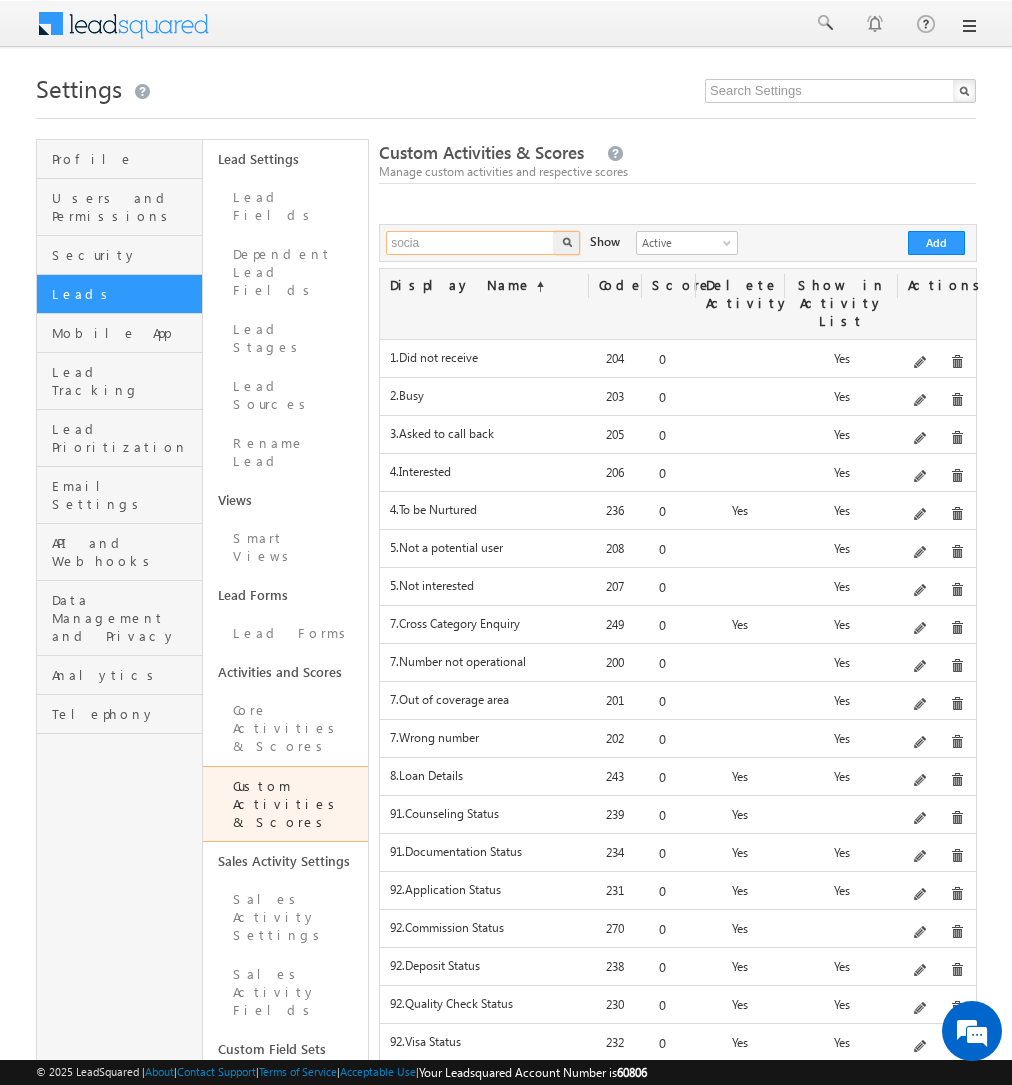 type on "socia" 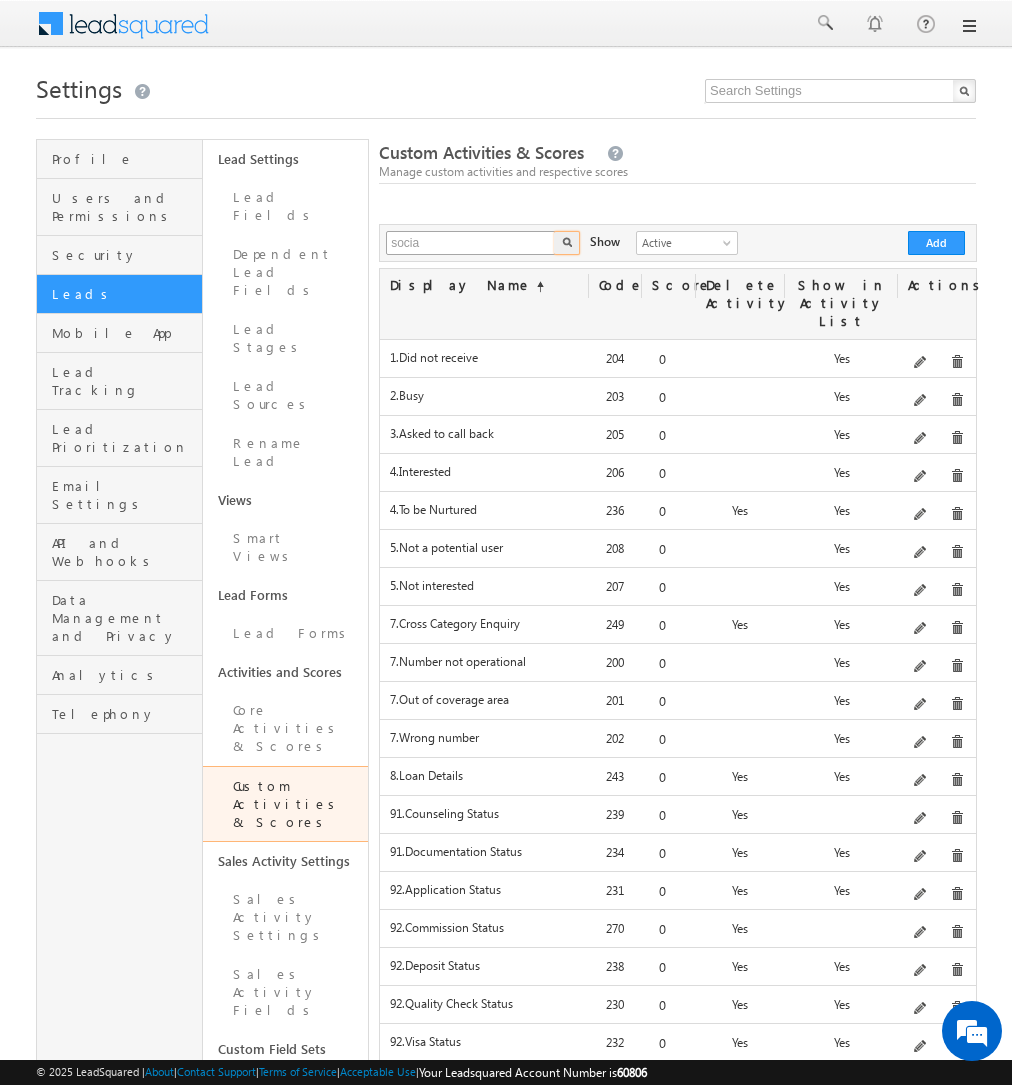 click at bounding box center [567, 243] 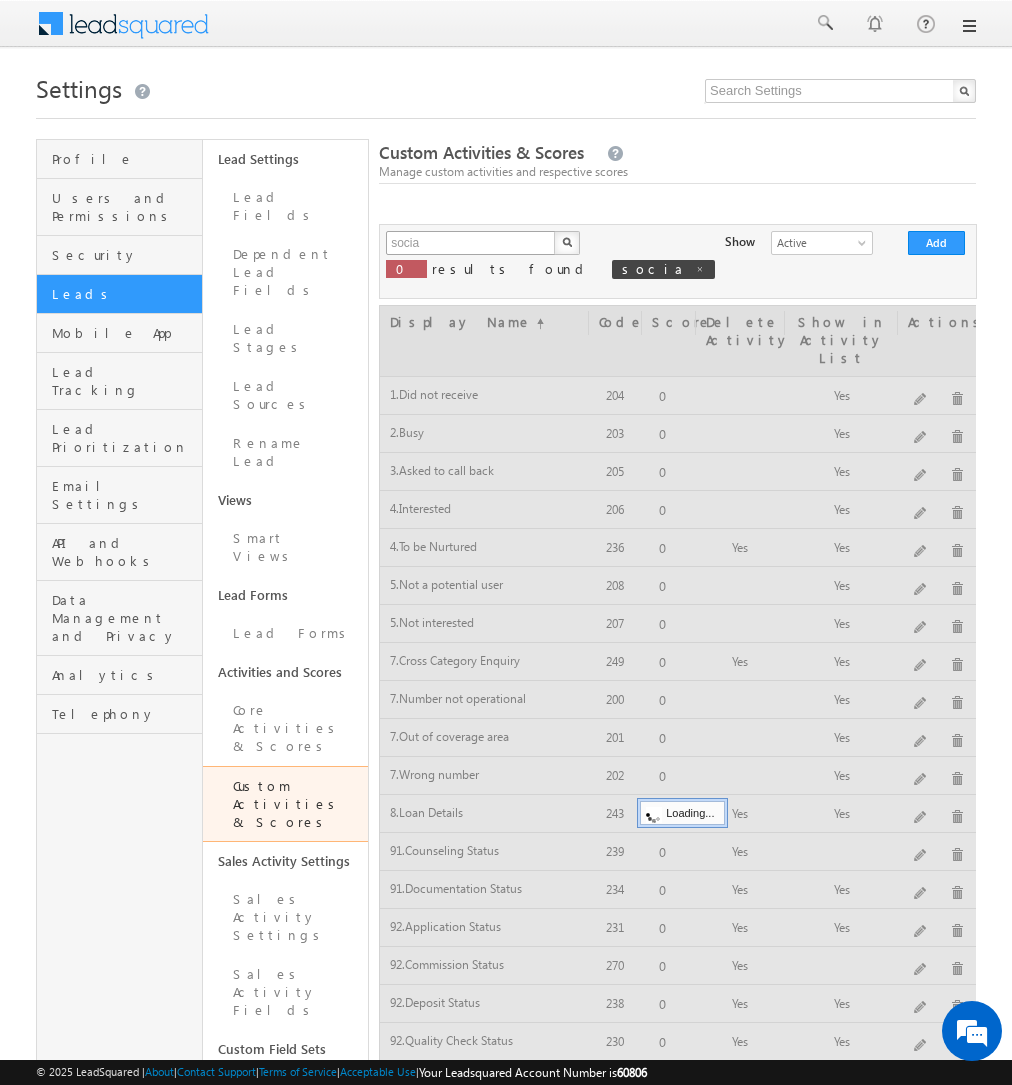 type 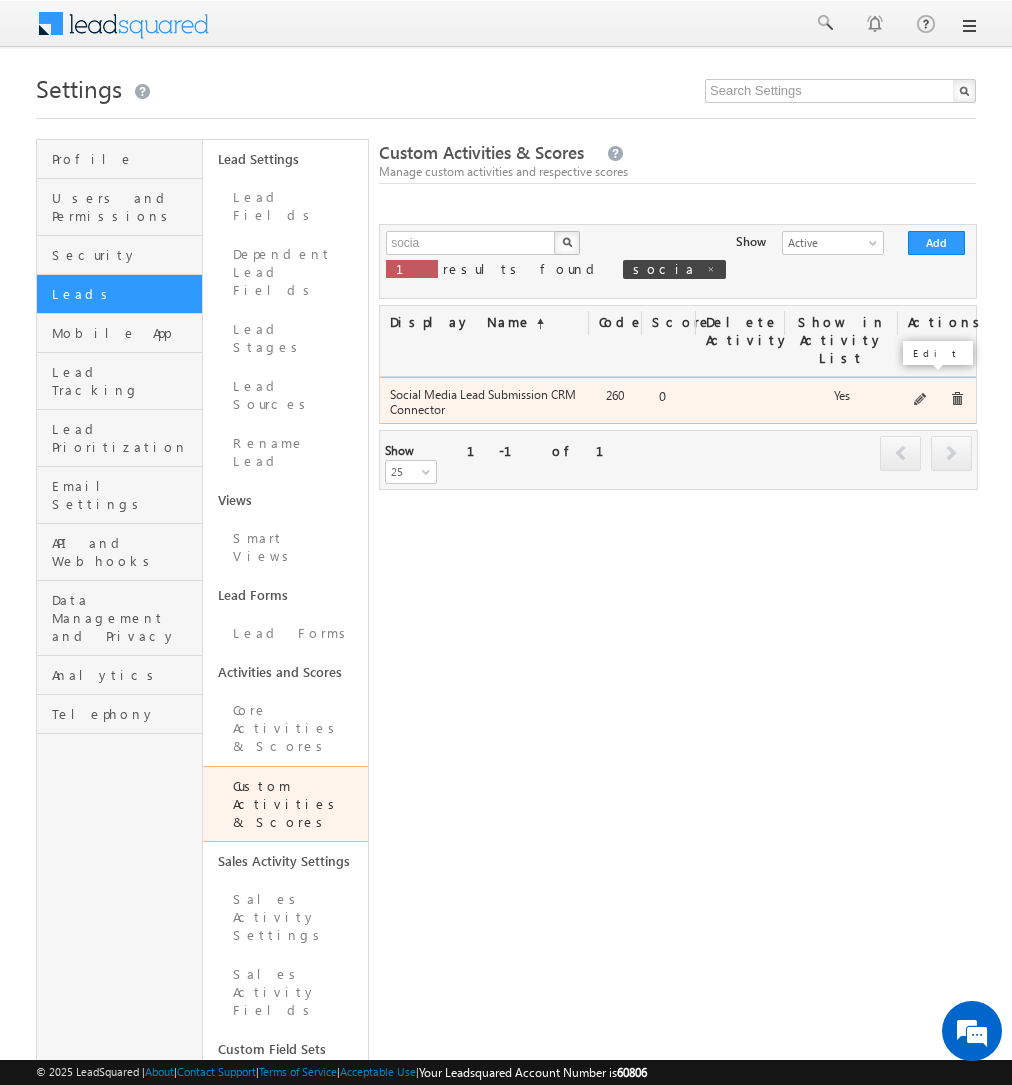 click at bounding box center [921, 400] 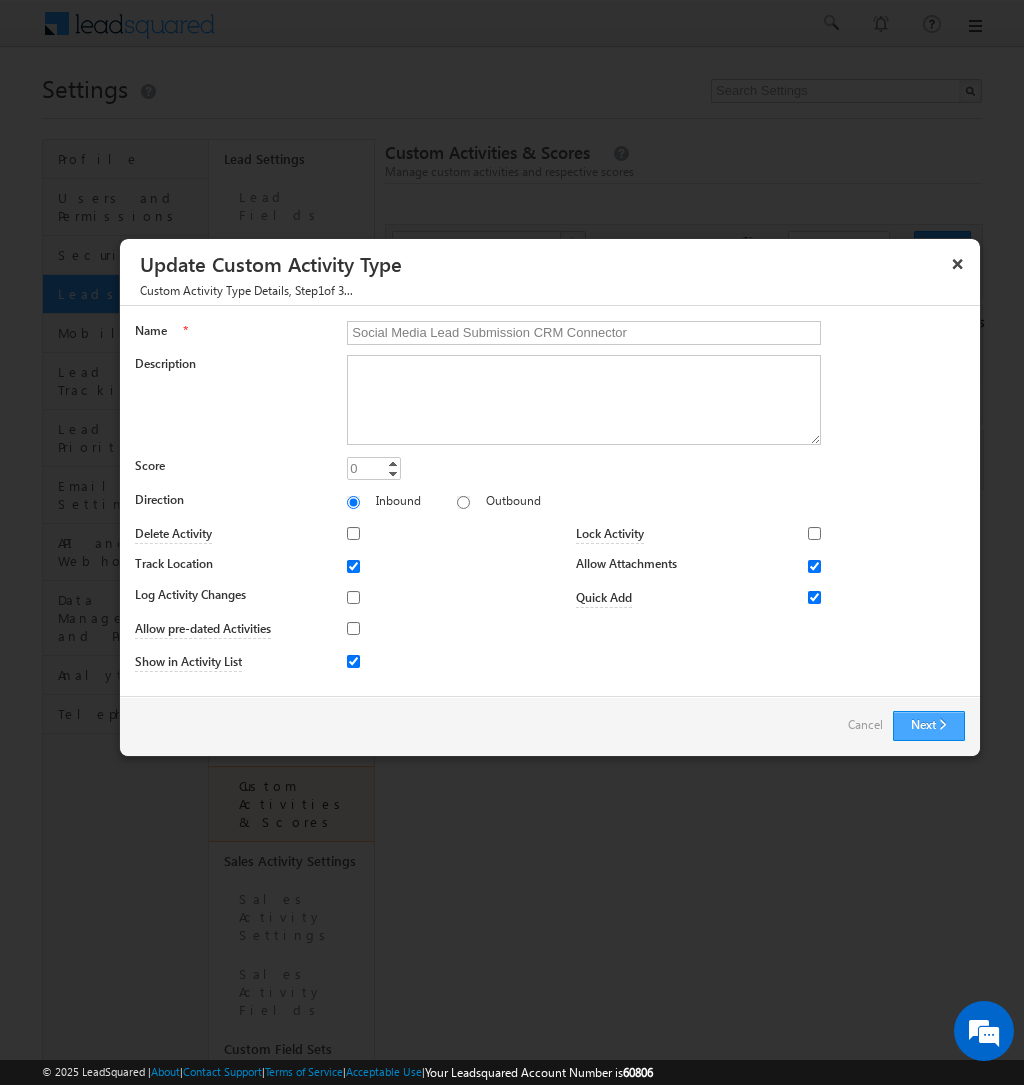 click on "Next" at bounding box center [929, 726] 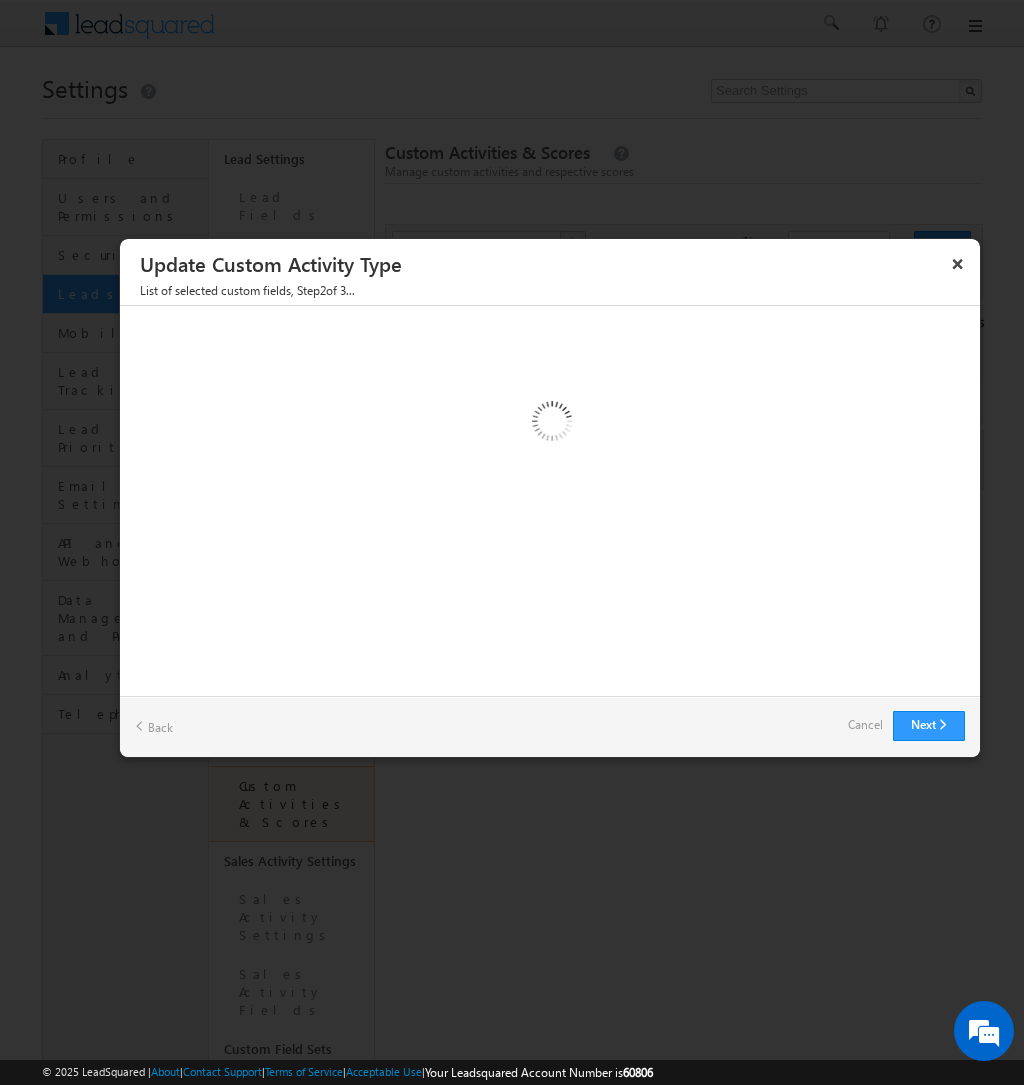 scroll, scrollTop: 0, scrollLeft: 0, axis: both 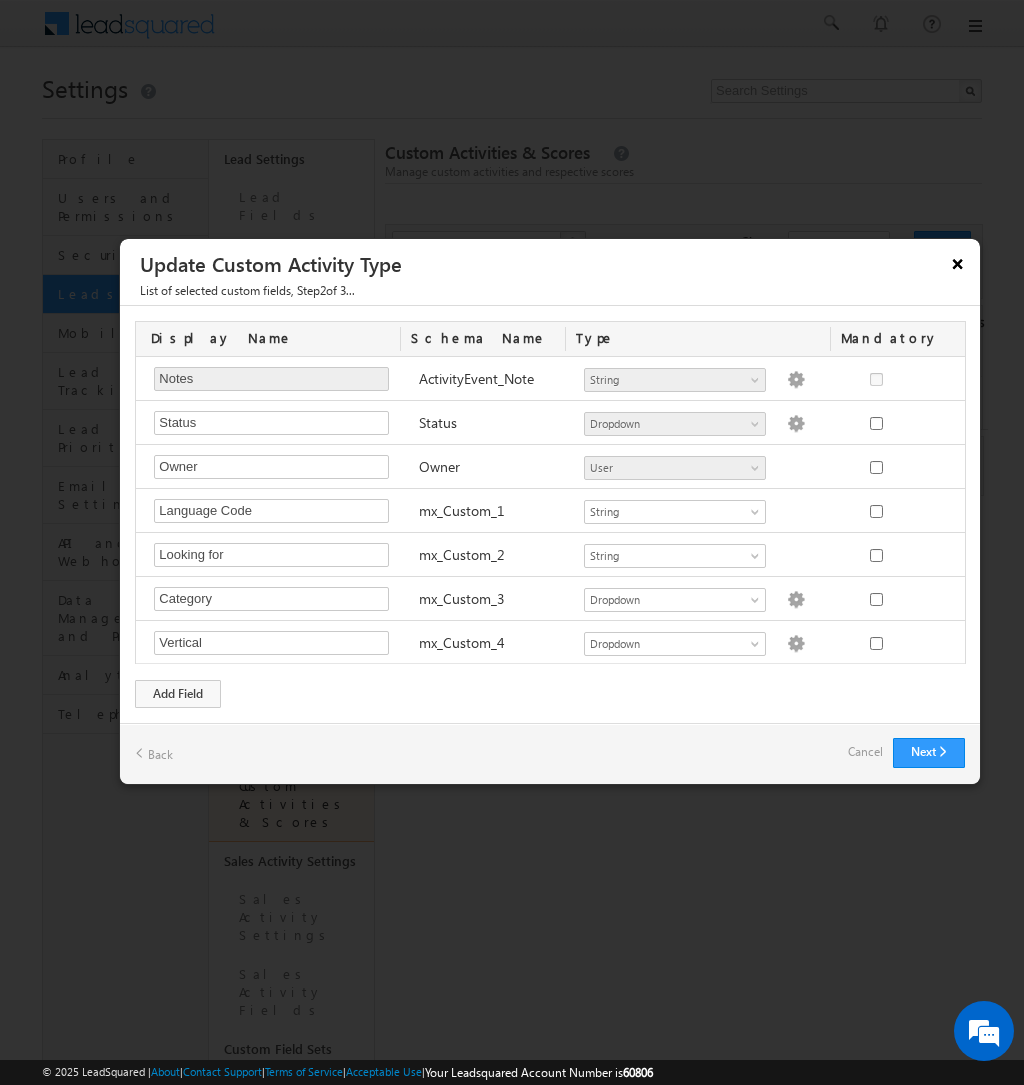 click on "×" at bounding box center (958, 263) 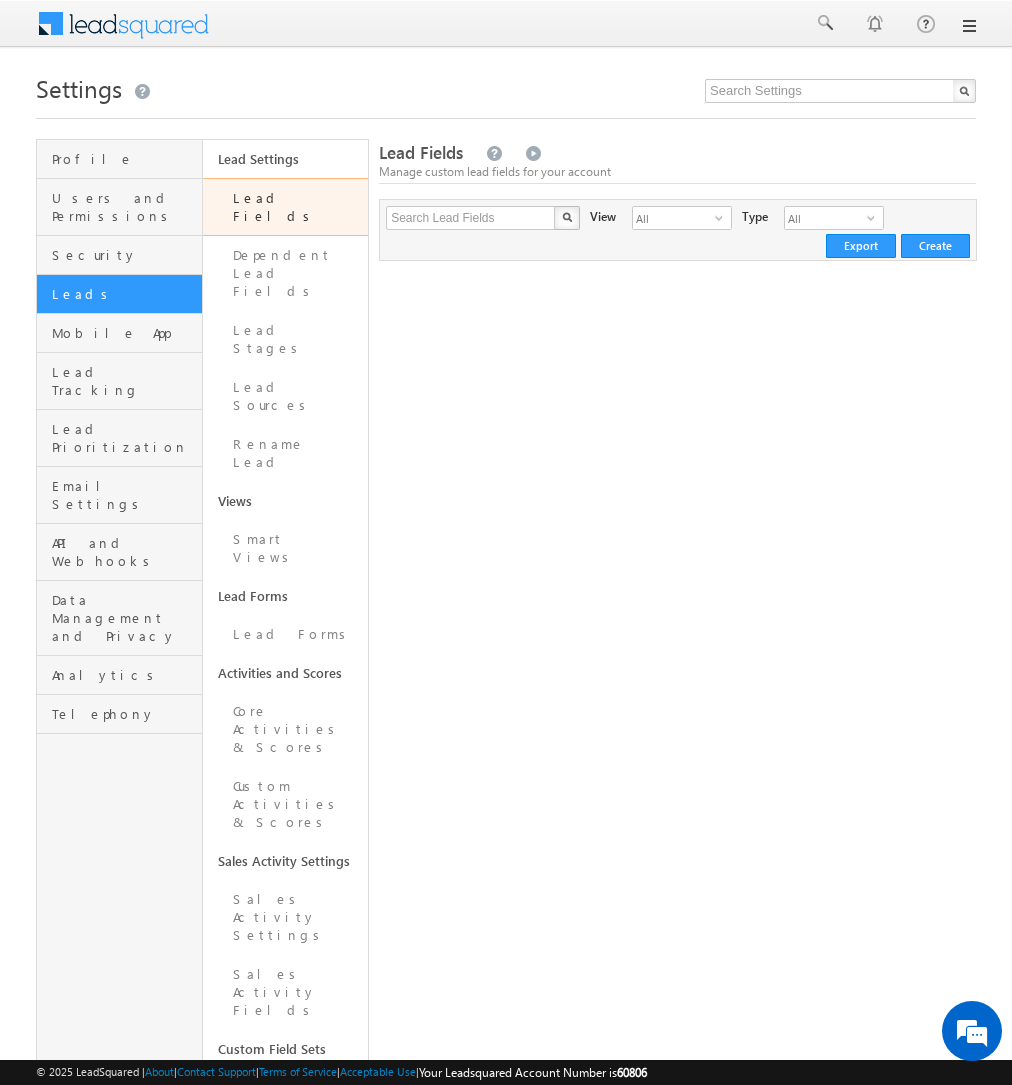 scroll, scrollTop: 0, scrollLeft: 0, axis: both 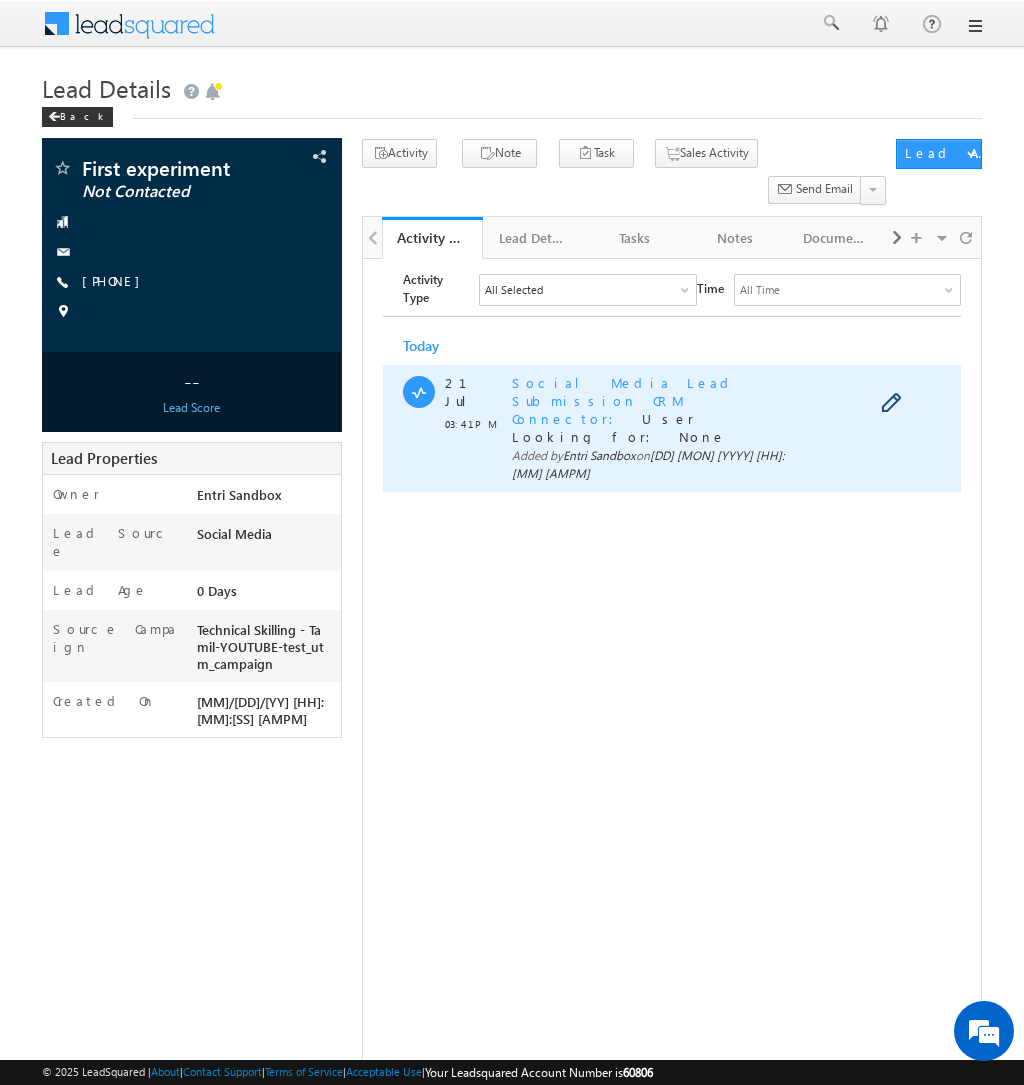 click on "Social Media Lead Submission CRM Connector" at bounding box center [624, 400] 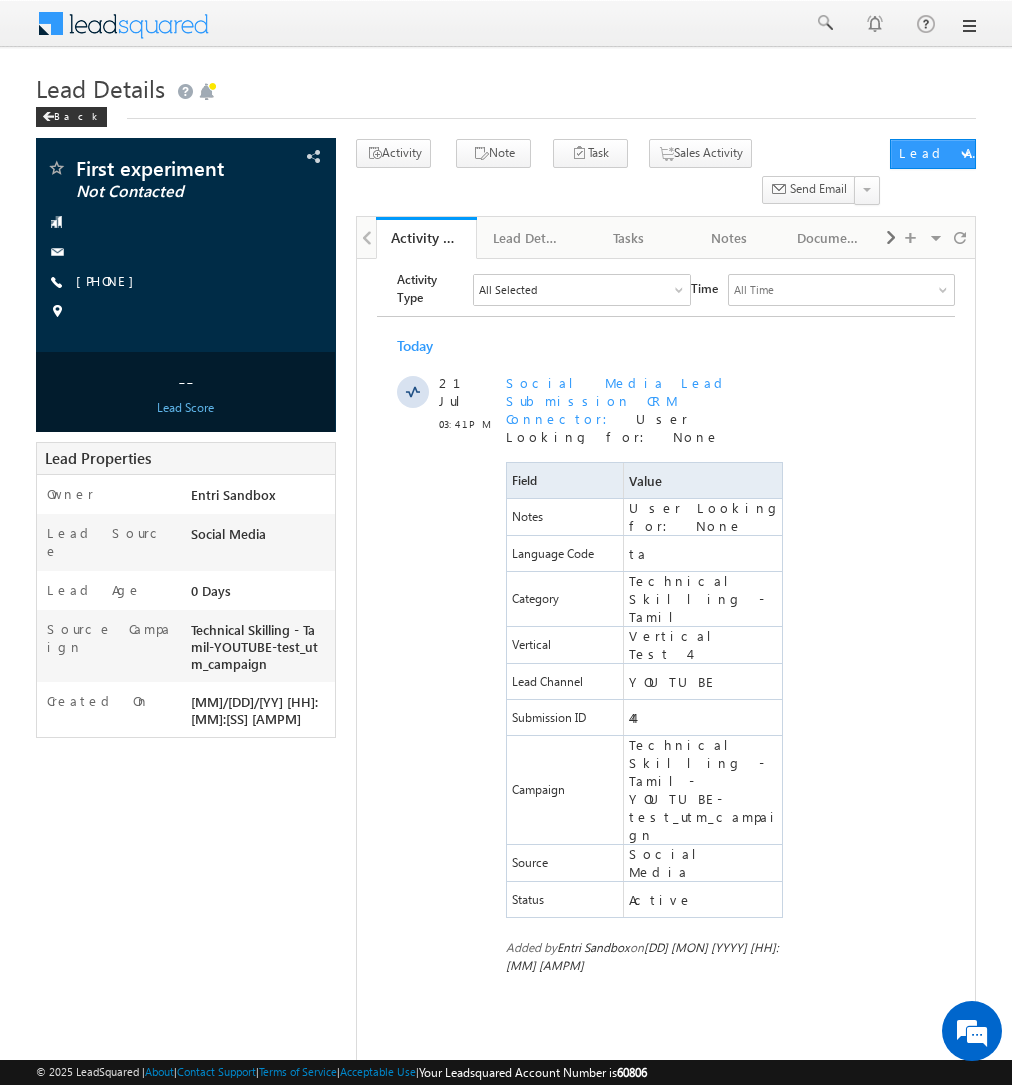 scroll, scrollTop: 0, scrollLeft: 0, axis: both 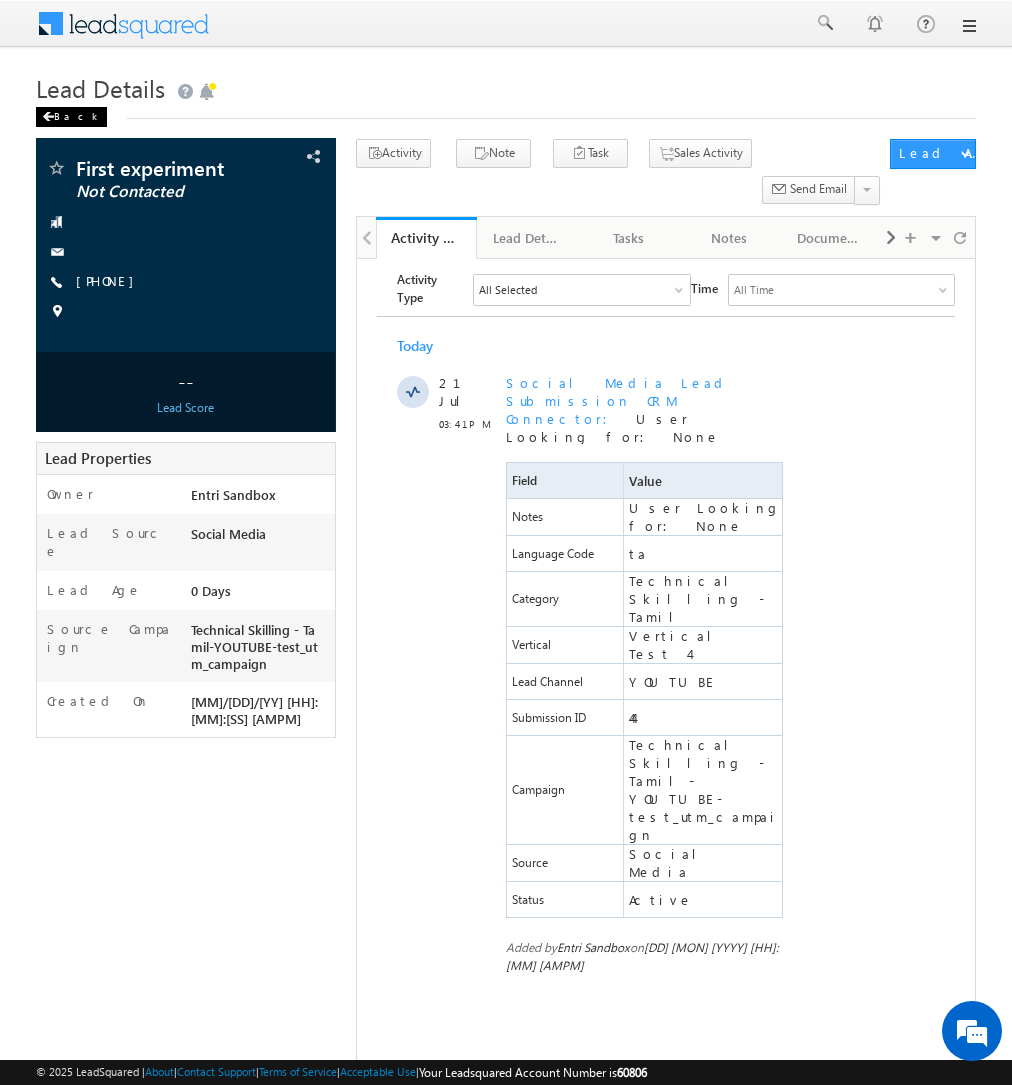 click at bounding box center (48, 117) 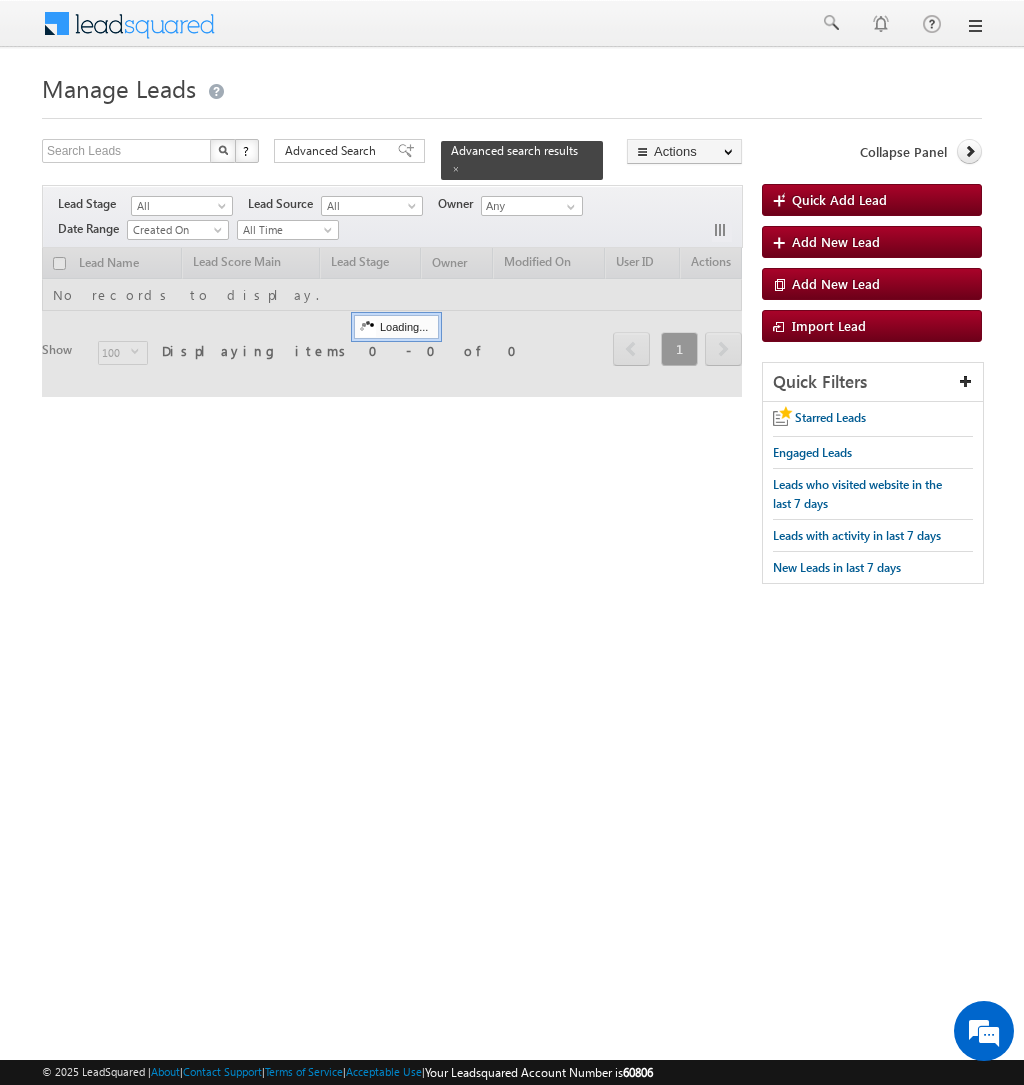 scroll, scrollTop: 0, scrollLeft: 0, axis: both 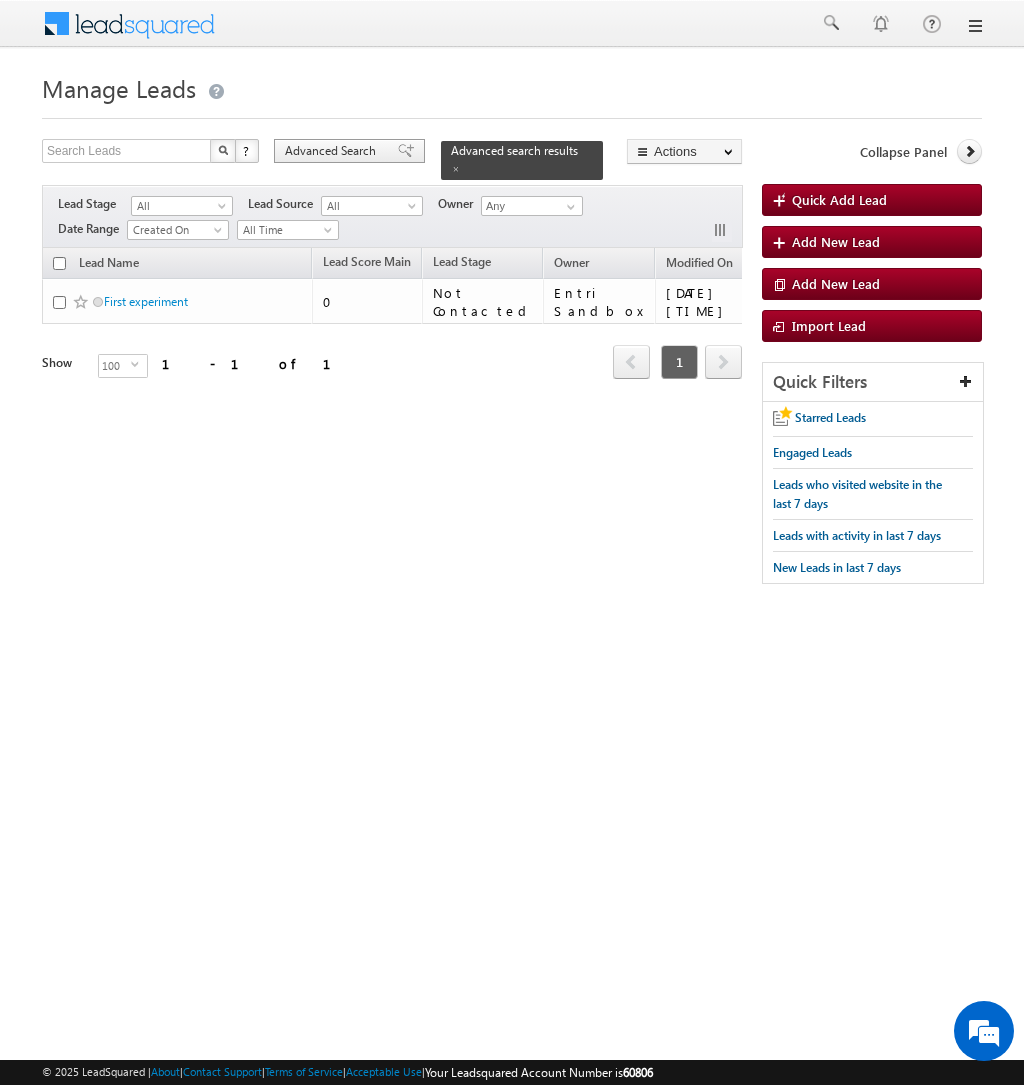 click on "Advanced Search" at bounding box center [333, 151] 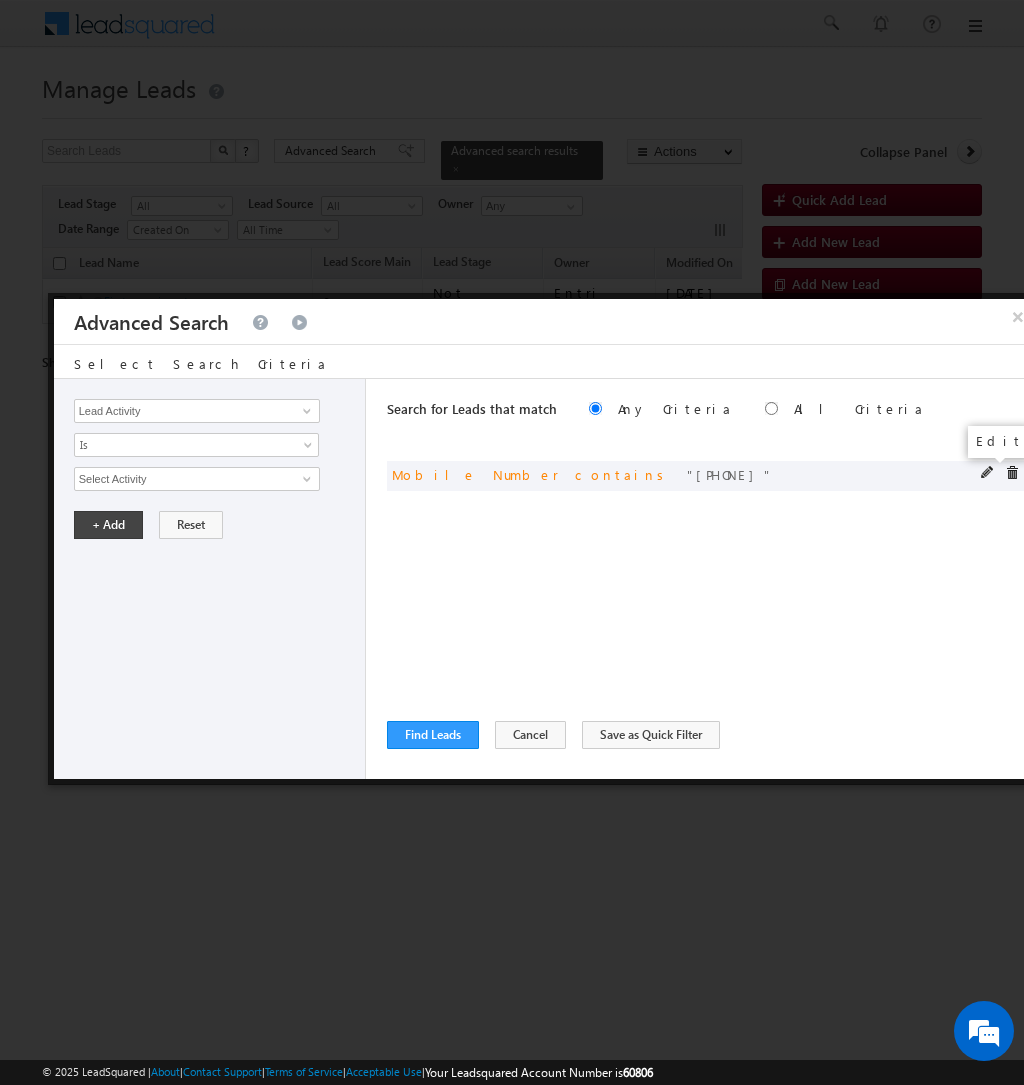 click at bounding box center [988, 473] 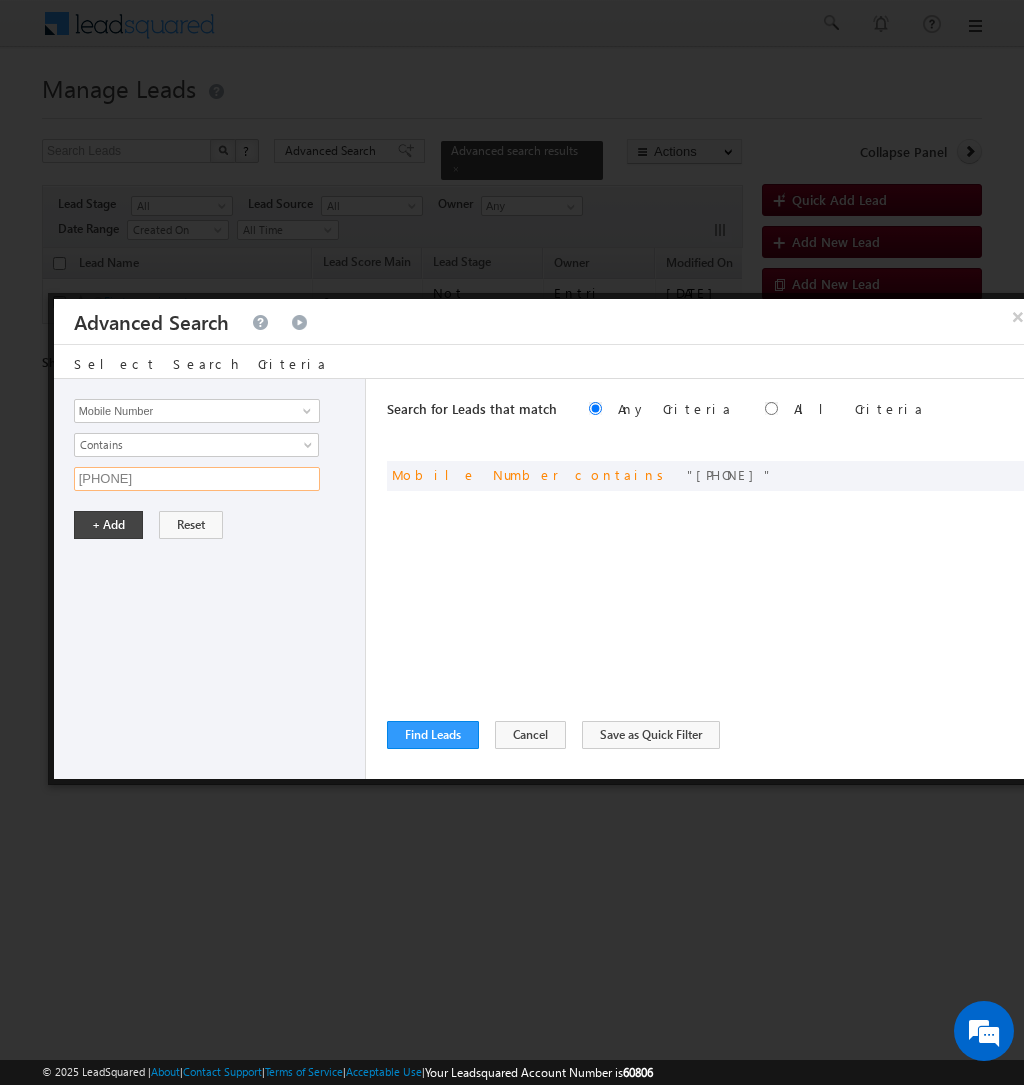 click on "9746641620" at bounding box center (197, 479) 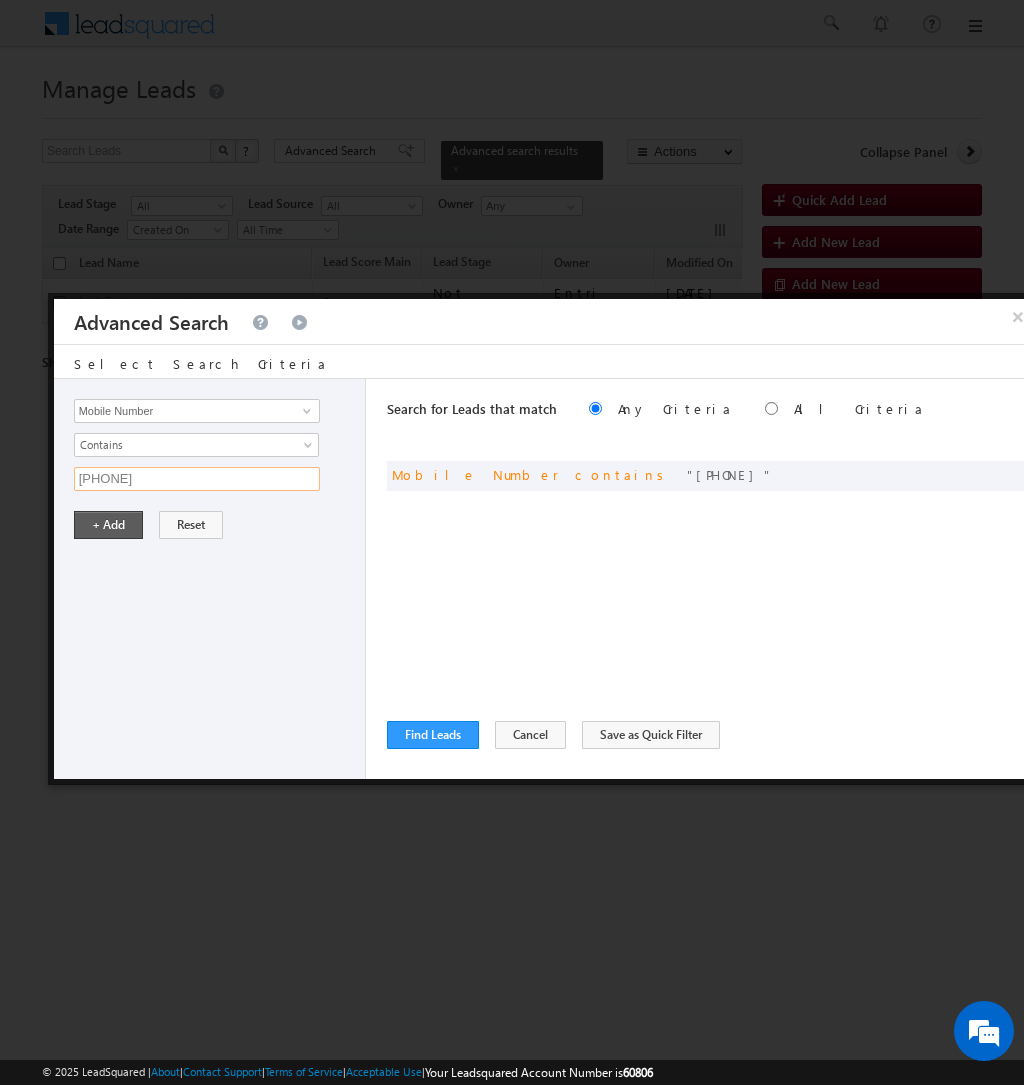 type on "9746641621" 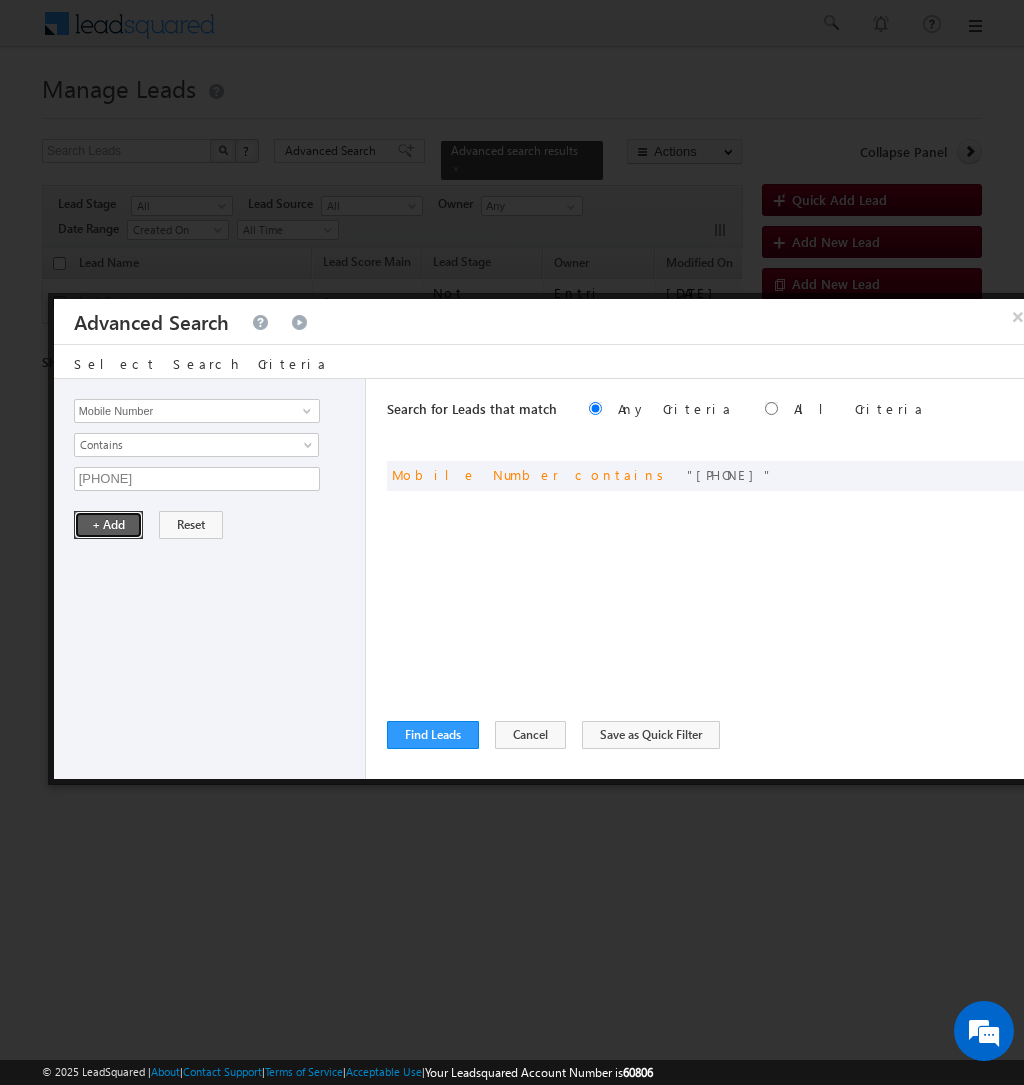 click on "+ Add" at bounding box center [108, 525] 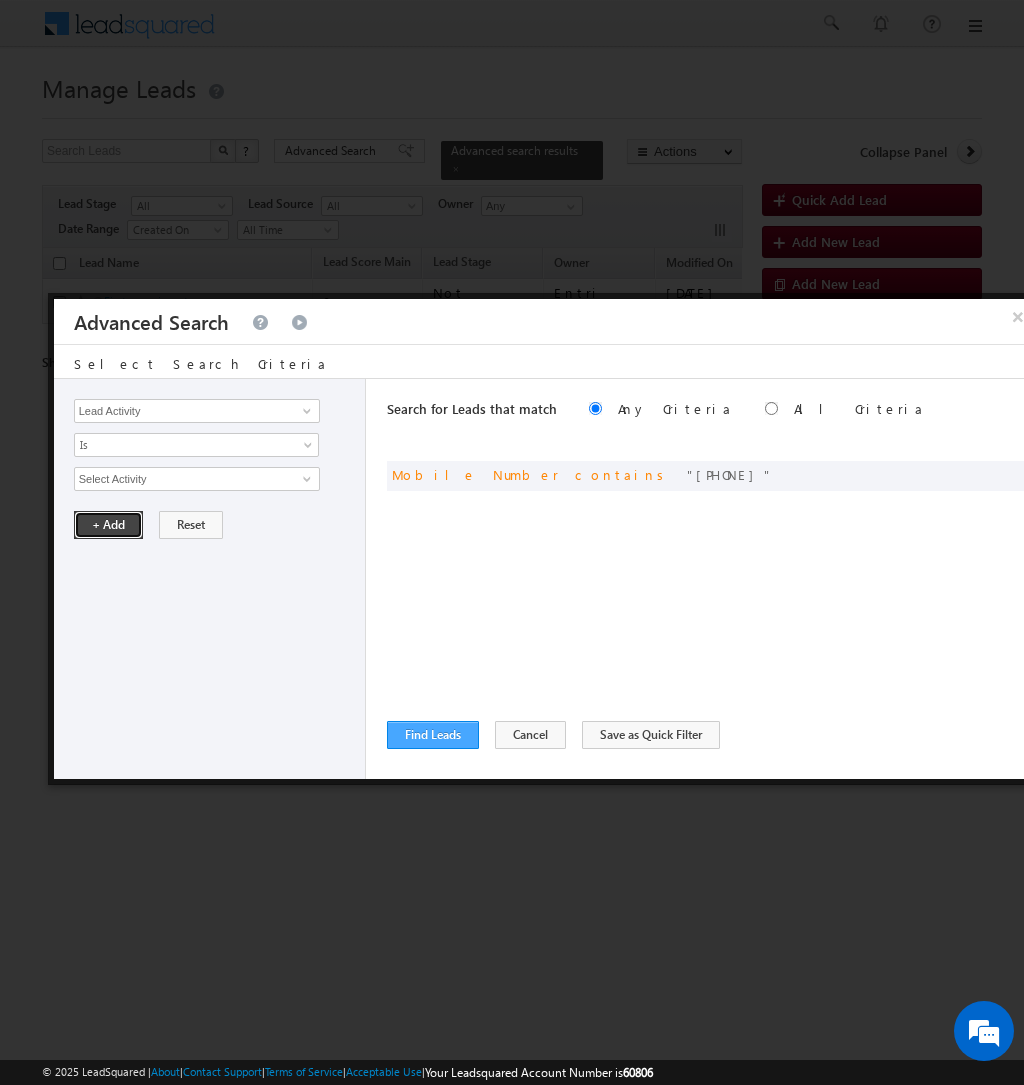 scroll, scrollTop: 0, scrollLeft: 0, axis: both 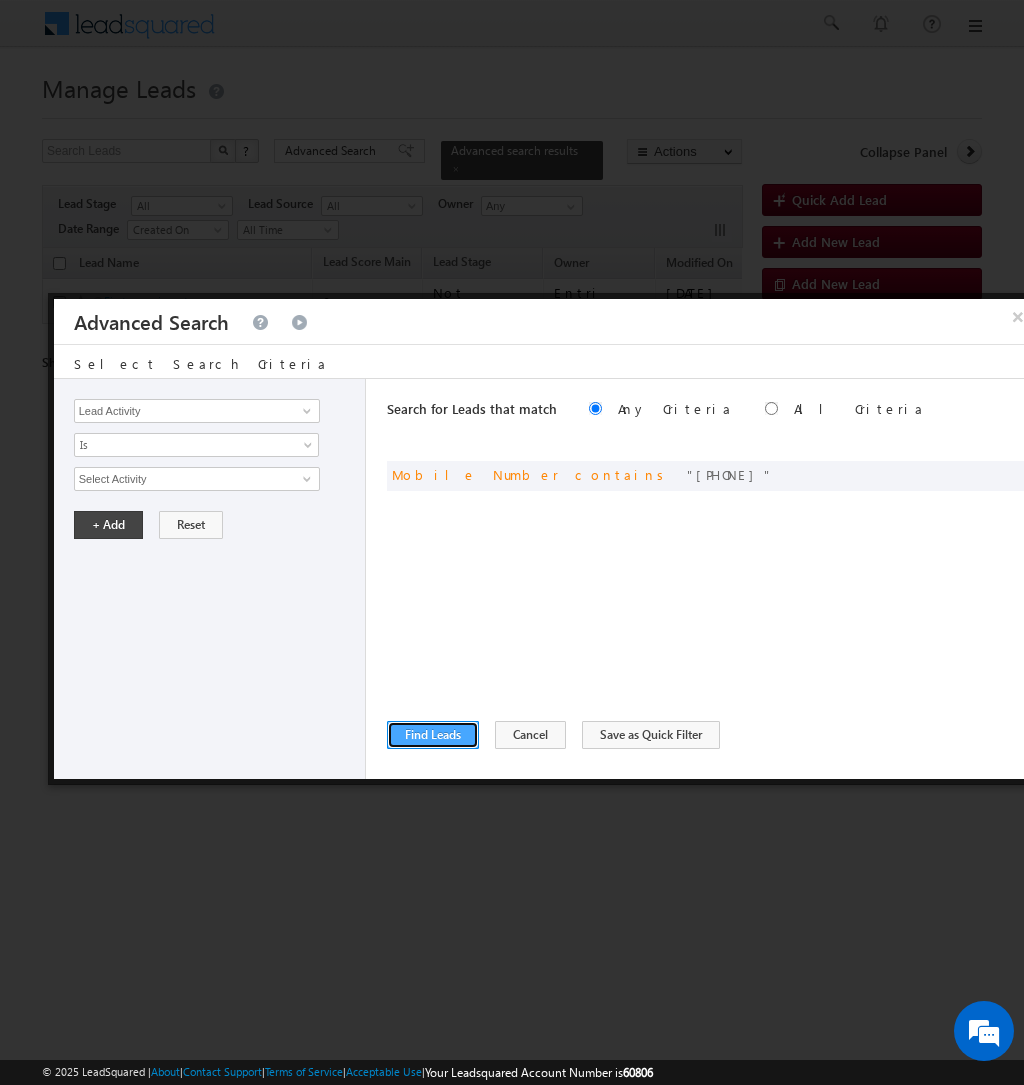 click on "Find Leads" at bounding box center [433, 735] 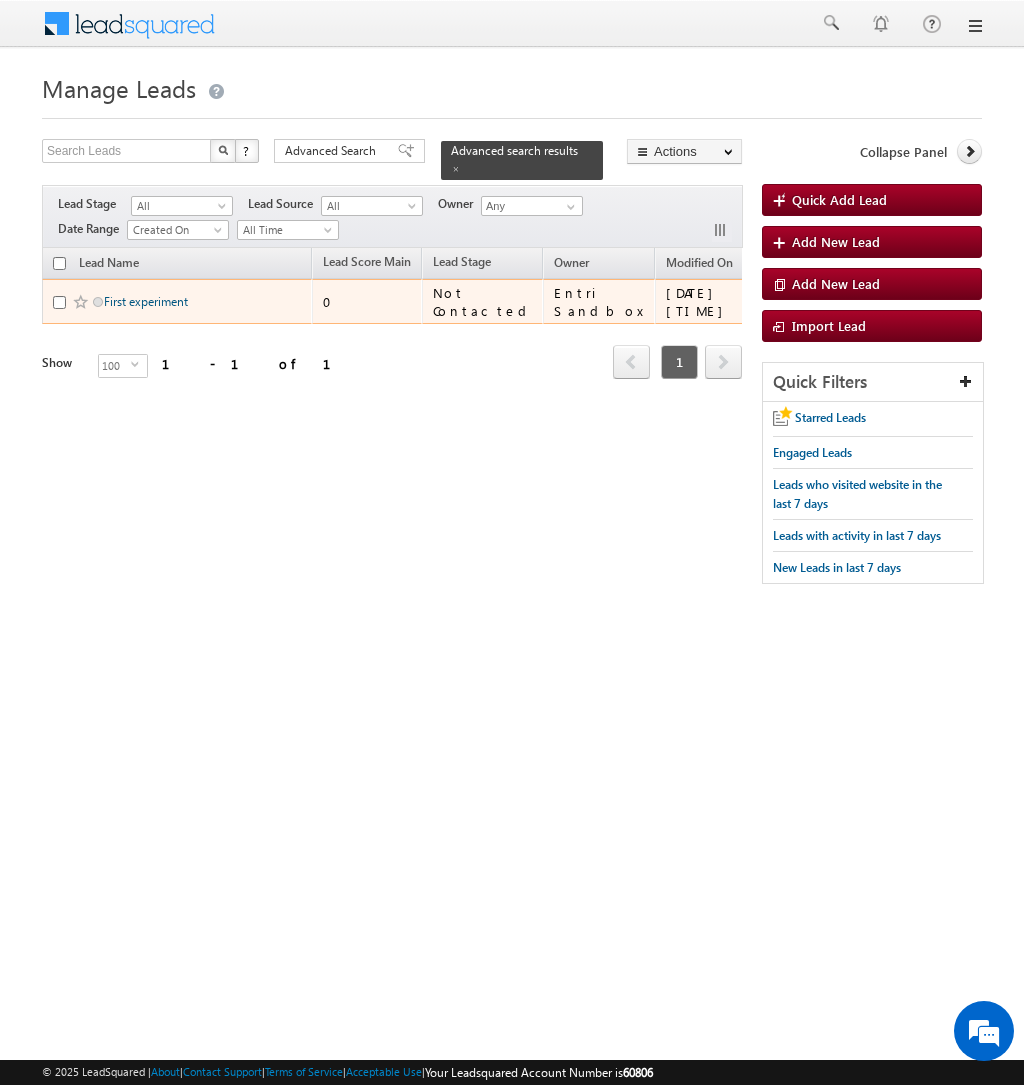click on "First experiment" at bounding box center [146, 301] 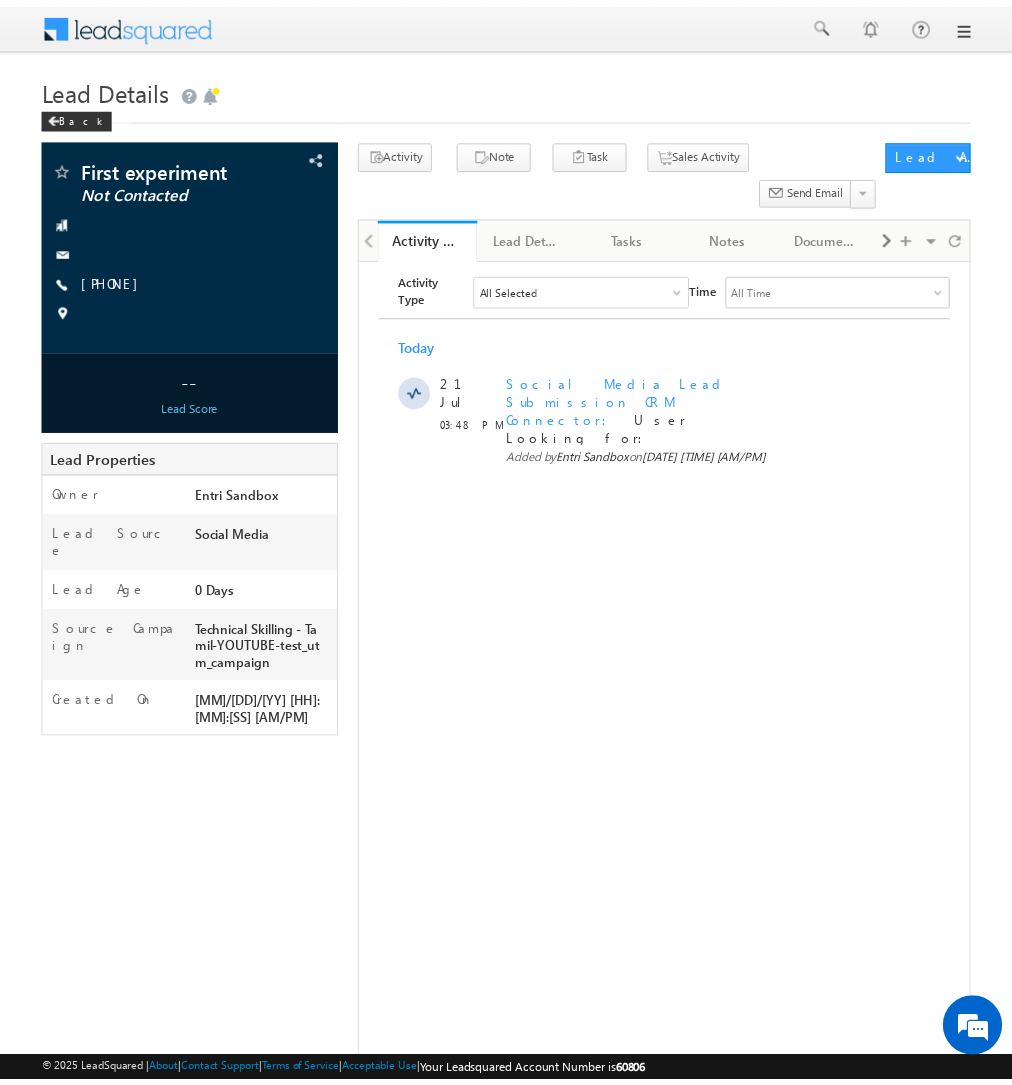 scroll, scrollTop: 0, scrollLeft: 0, axis: both 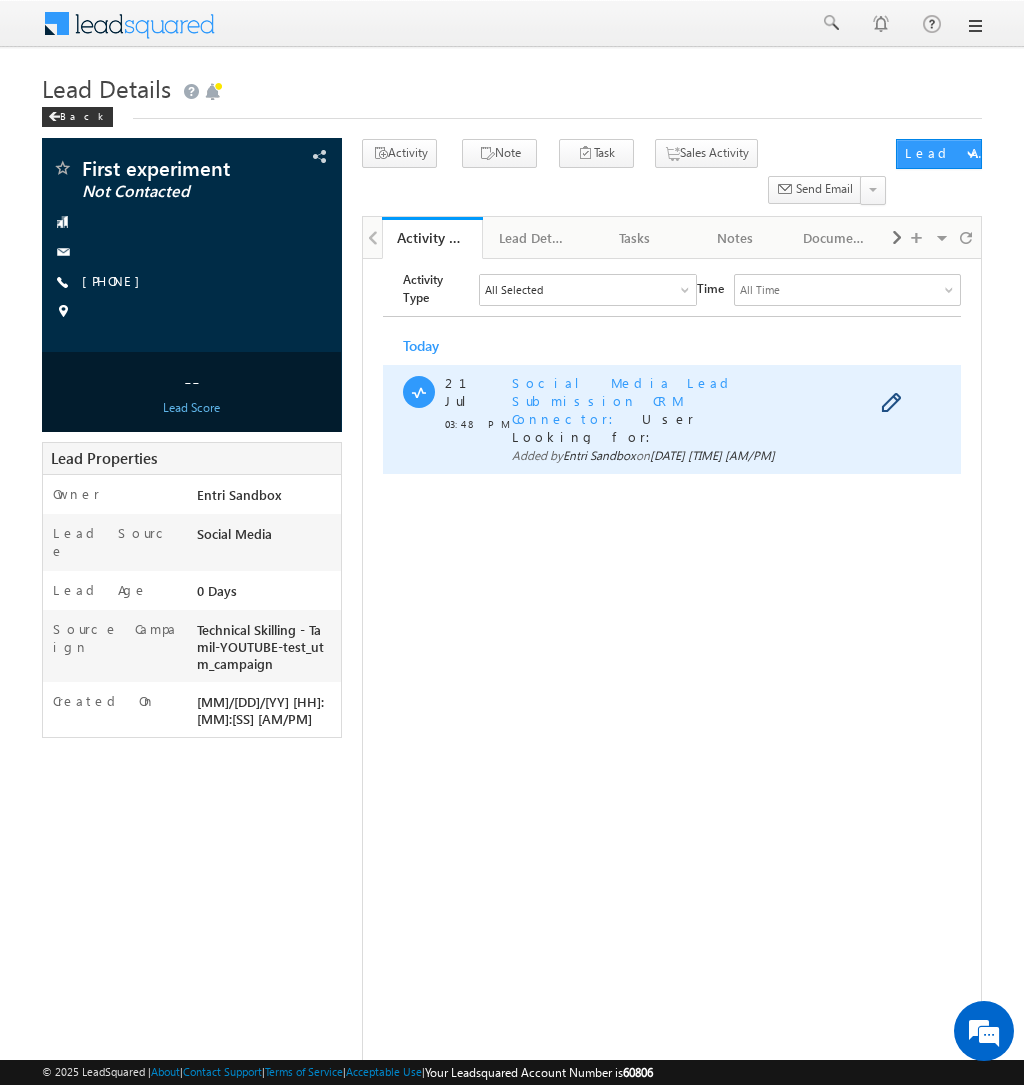 click on "Social Media Lead Submission CRM Connector" at bounding box center [624, 400] 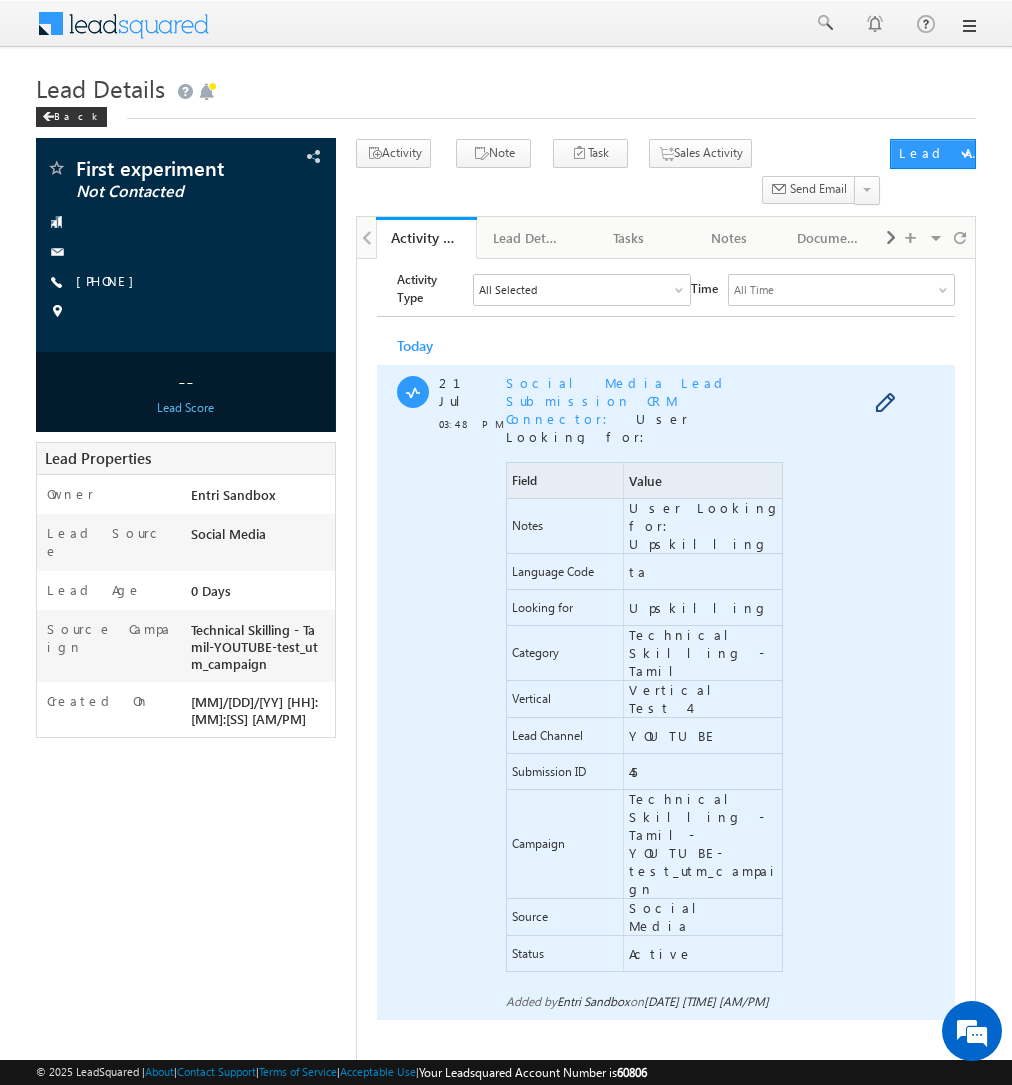 scroll, scrollTop: 0, scrollLeft: 0, axis: both 